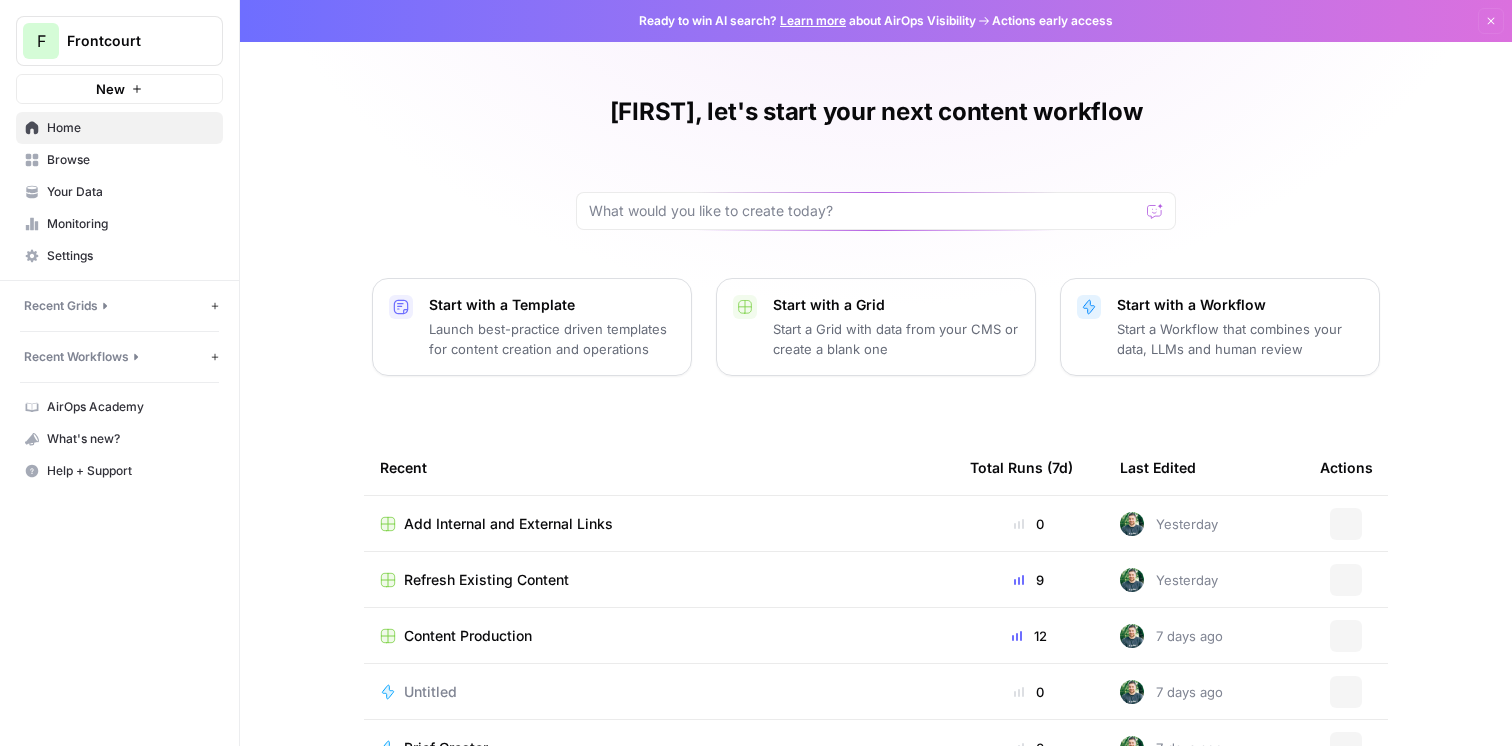 scroll, scrollTop: 0, scrollLeft: 0, axis: both 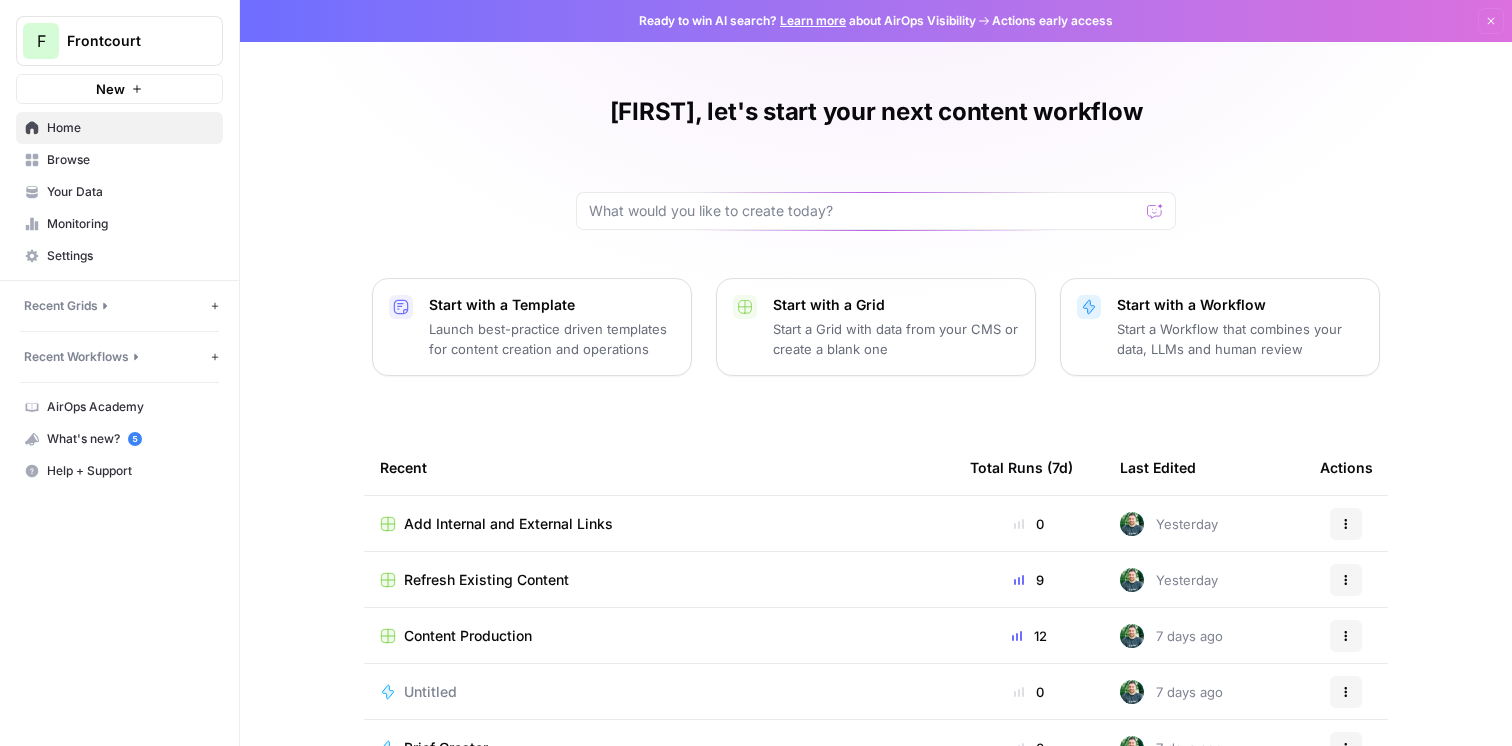 click on "Add Internal and External Links" at bounding box center (508, 524) 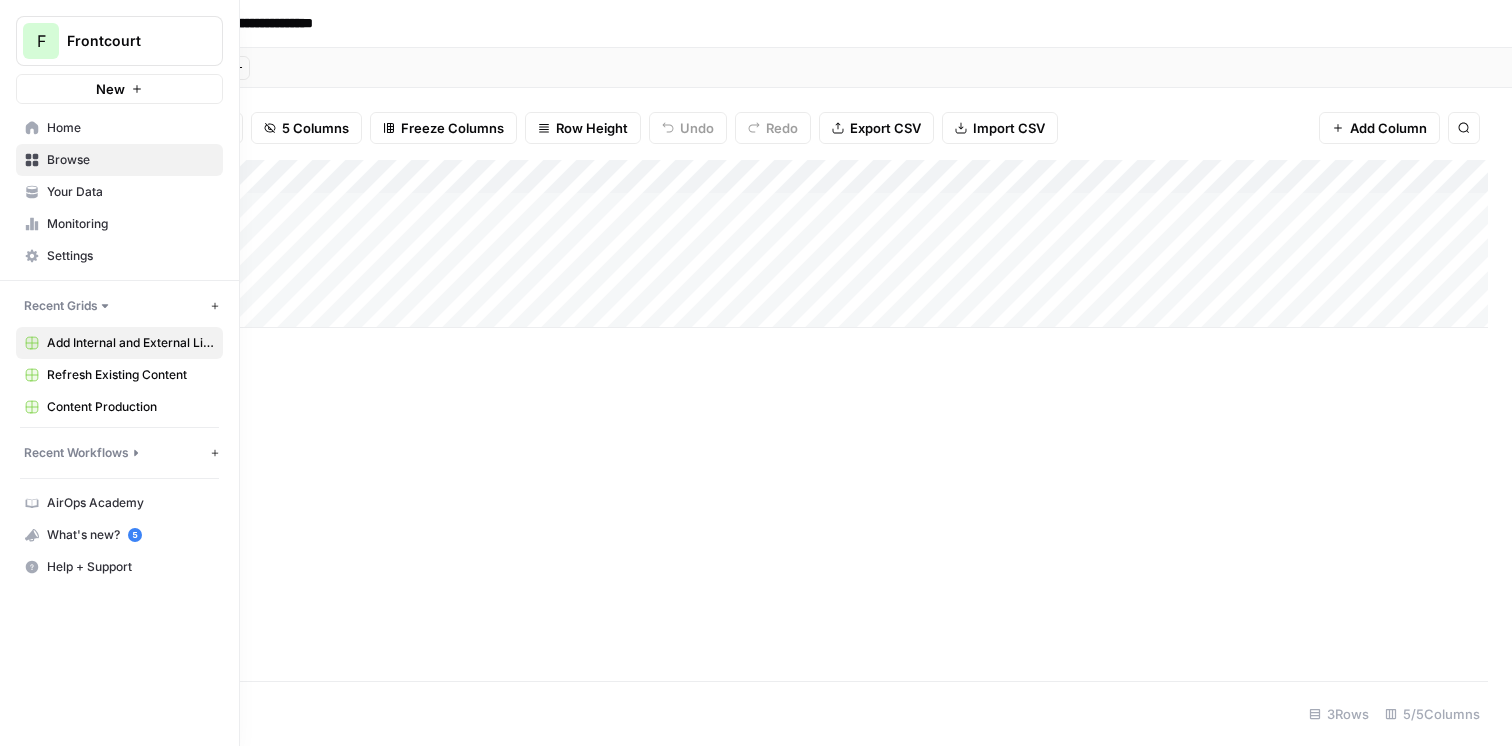 click on "Monitoring" at bounding box center [130, 224] 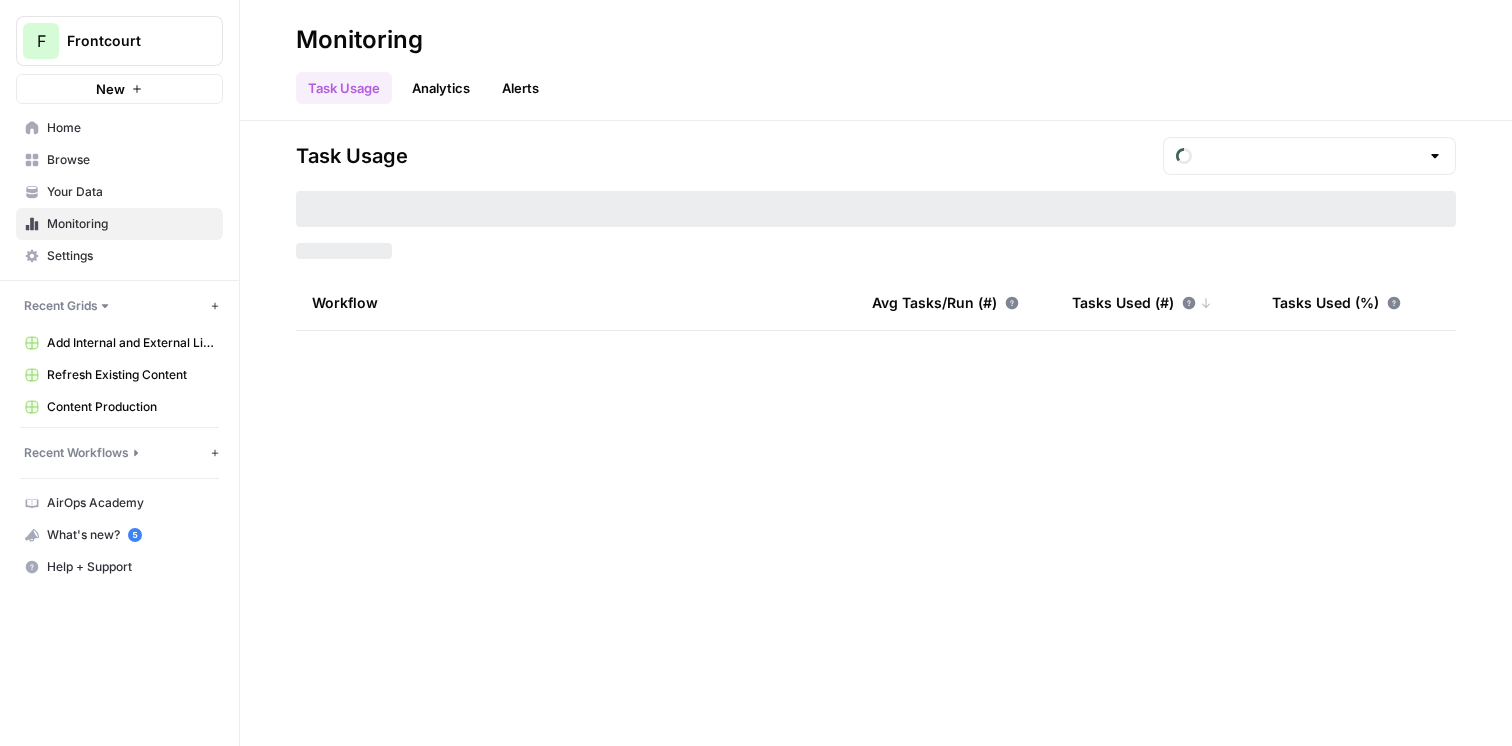type on "August Included Tasks" 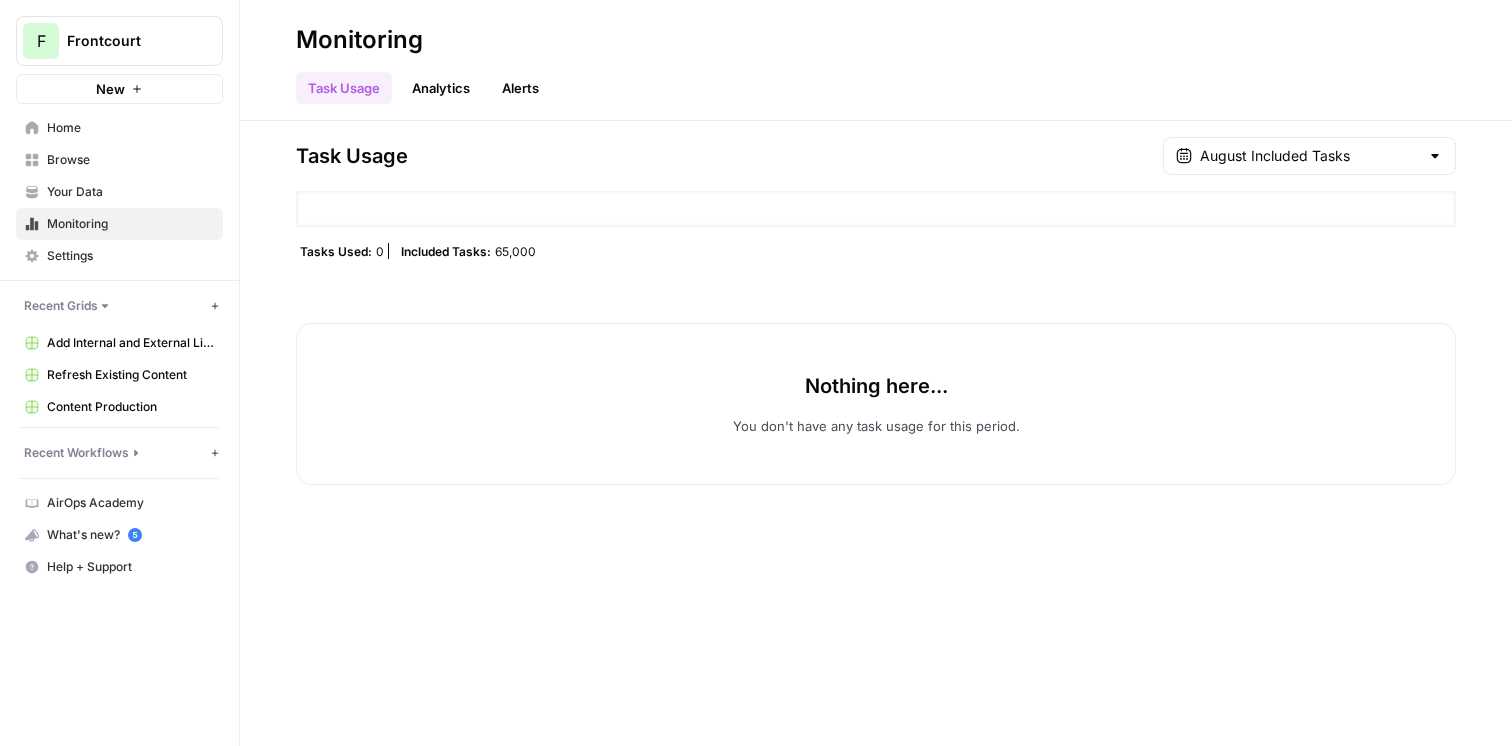 click on "Your Data" at bounding box center (130, 192) 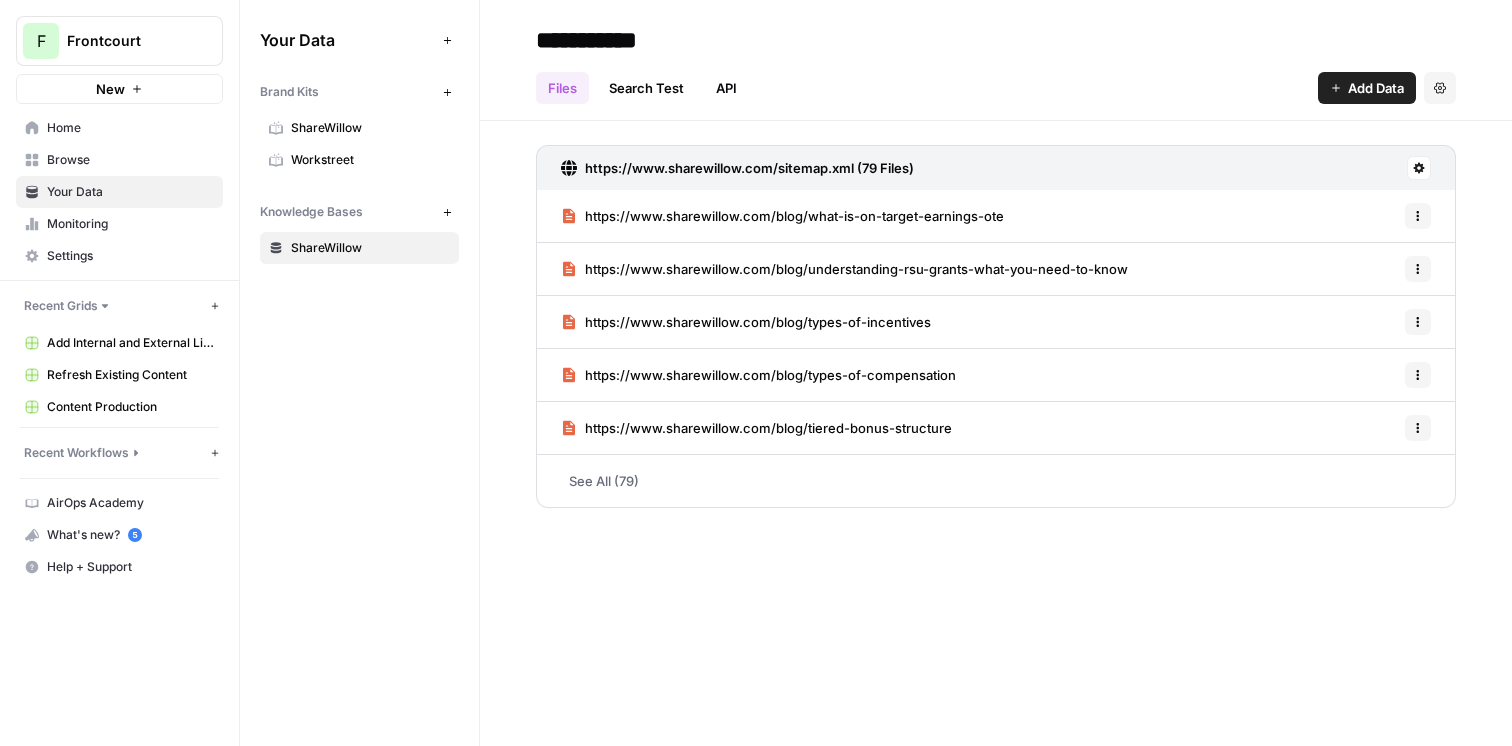click on "Monitoring" at bounding box center [130, 224] 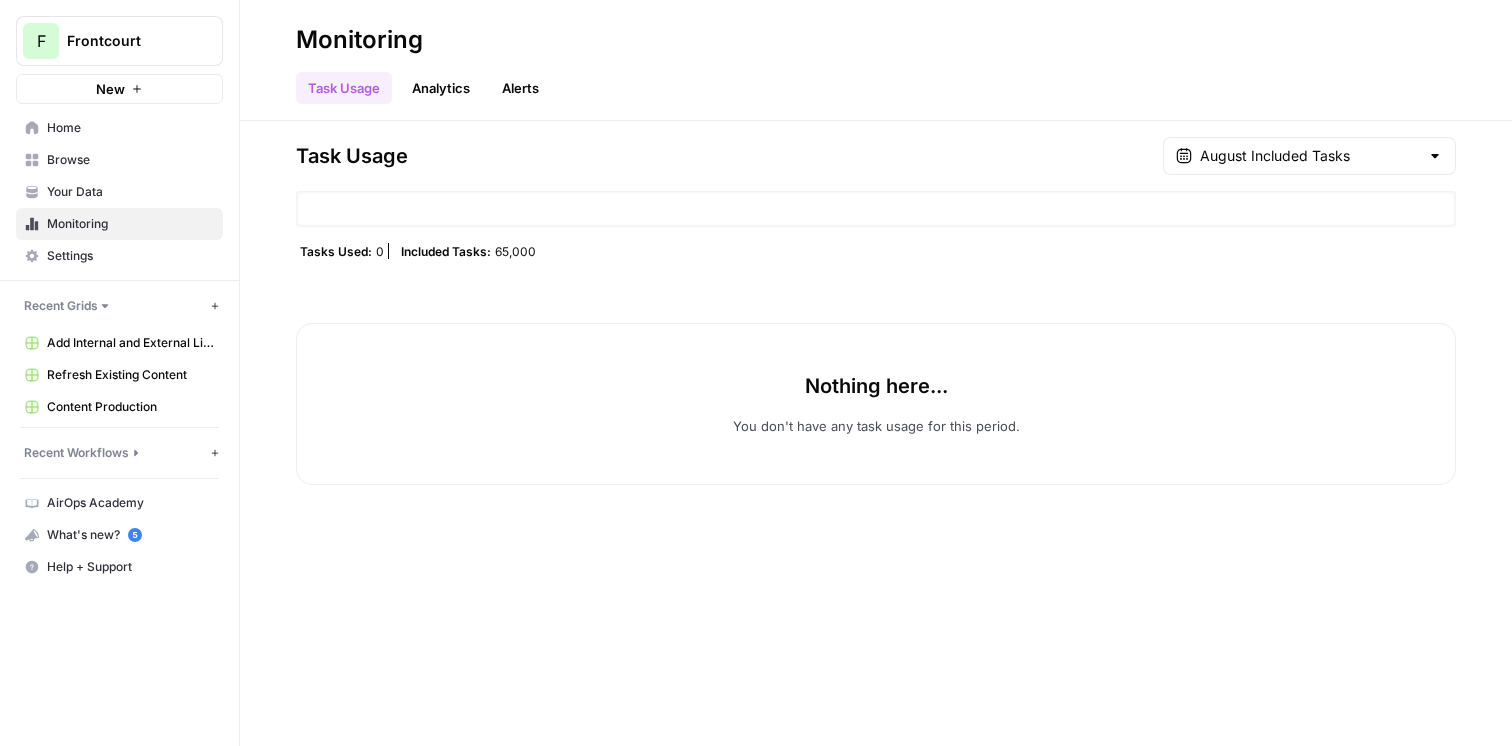 click on "Home" at bounding box center (130, 128) 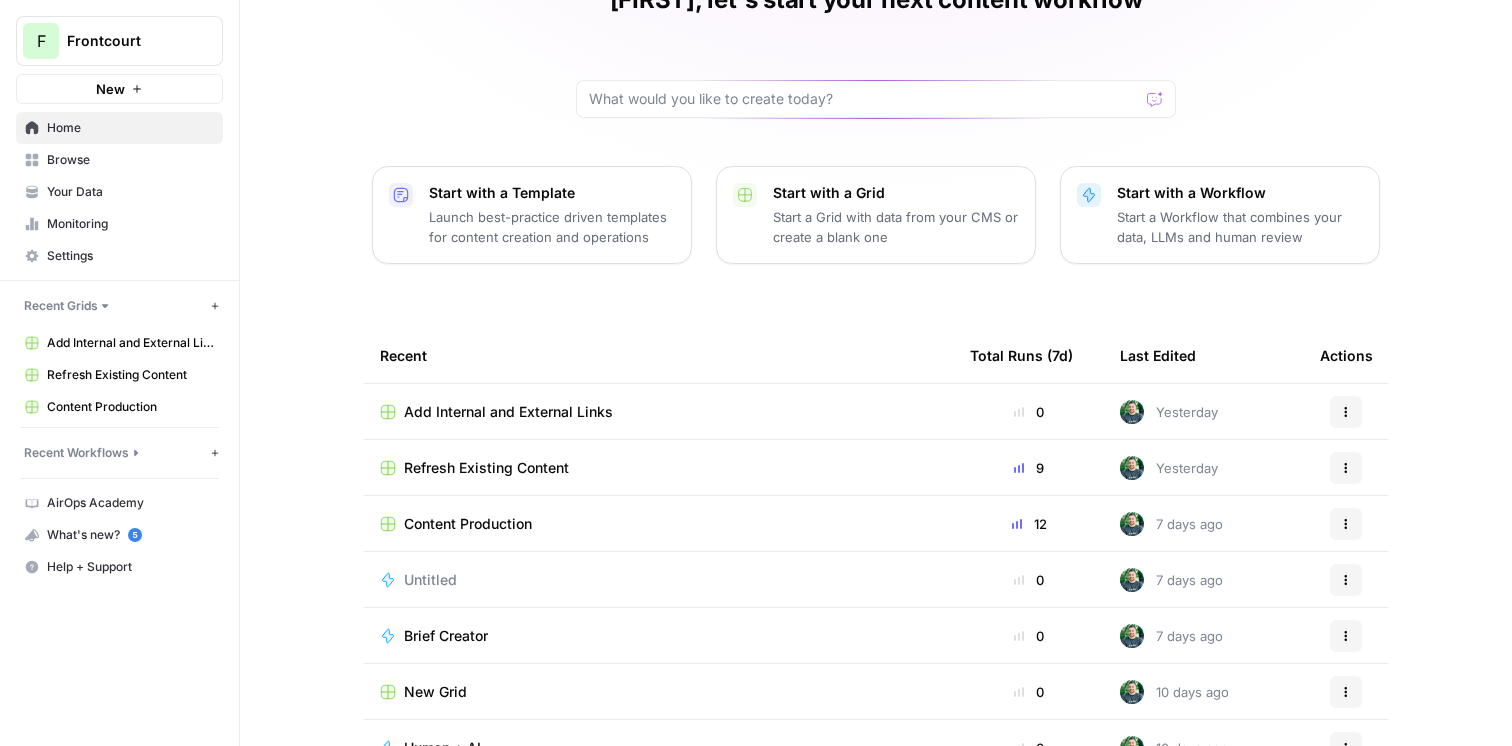 scroll, scrollTop: 118, scrollLeft: 0, axis: vertical 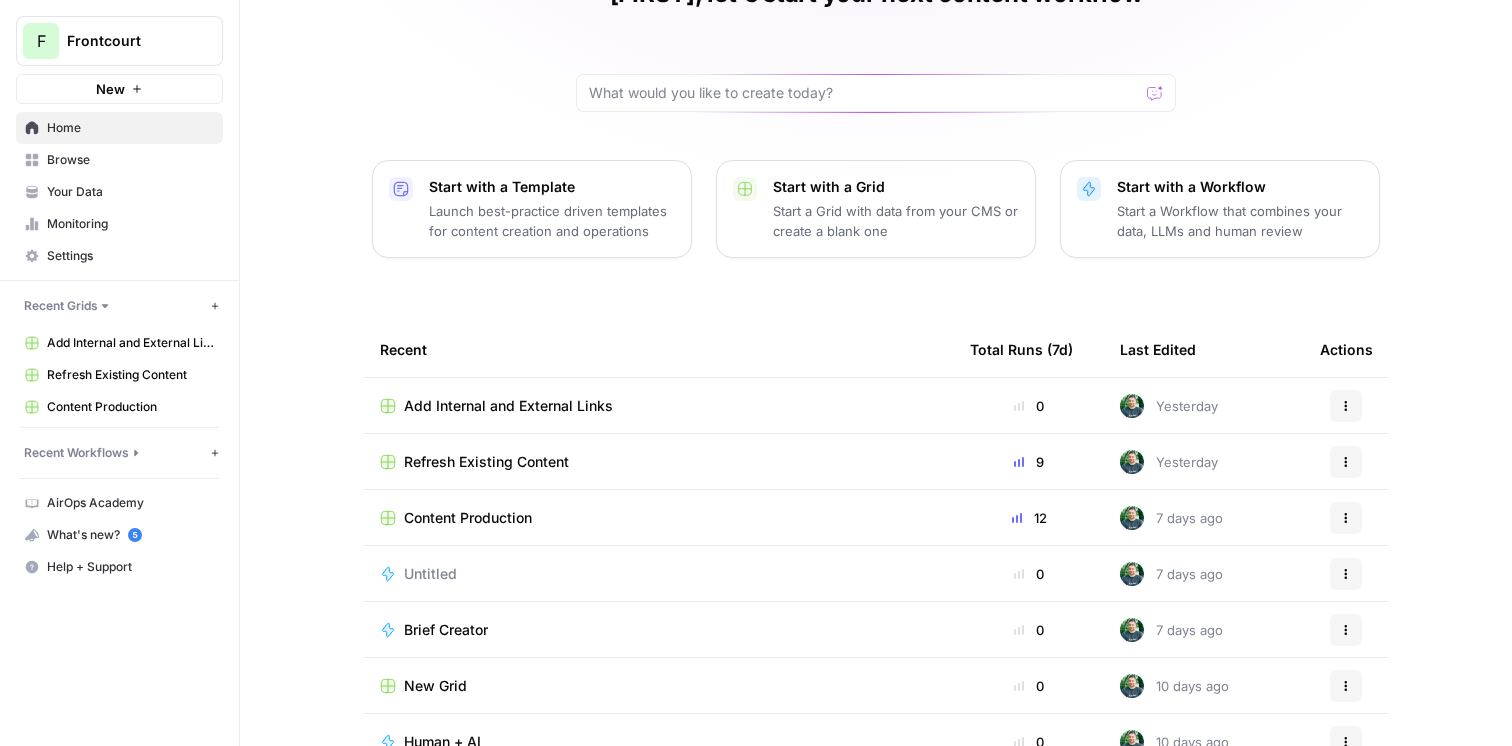 click on "Refresh Existing Content" at bounding box center (486, 462) 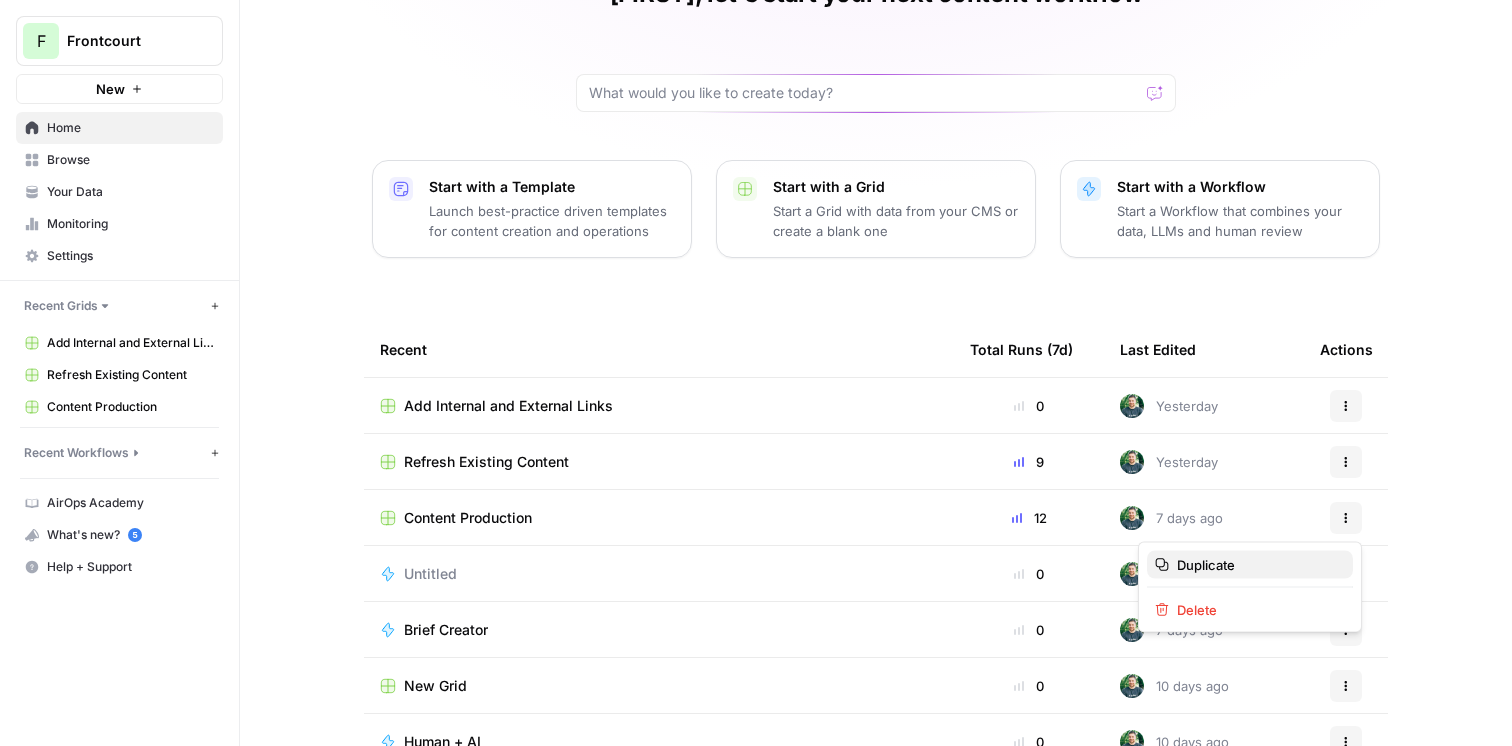 click on "Duplicate" at bounding box center [1257, 565] 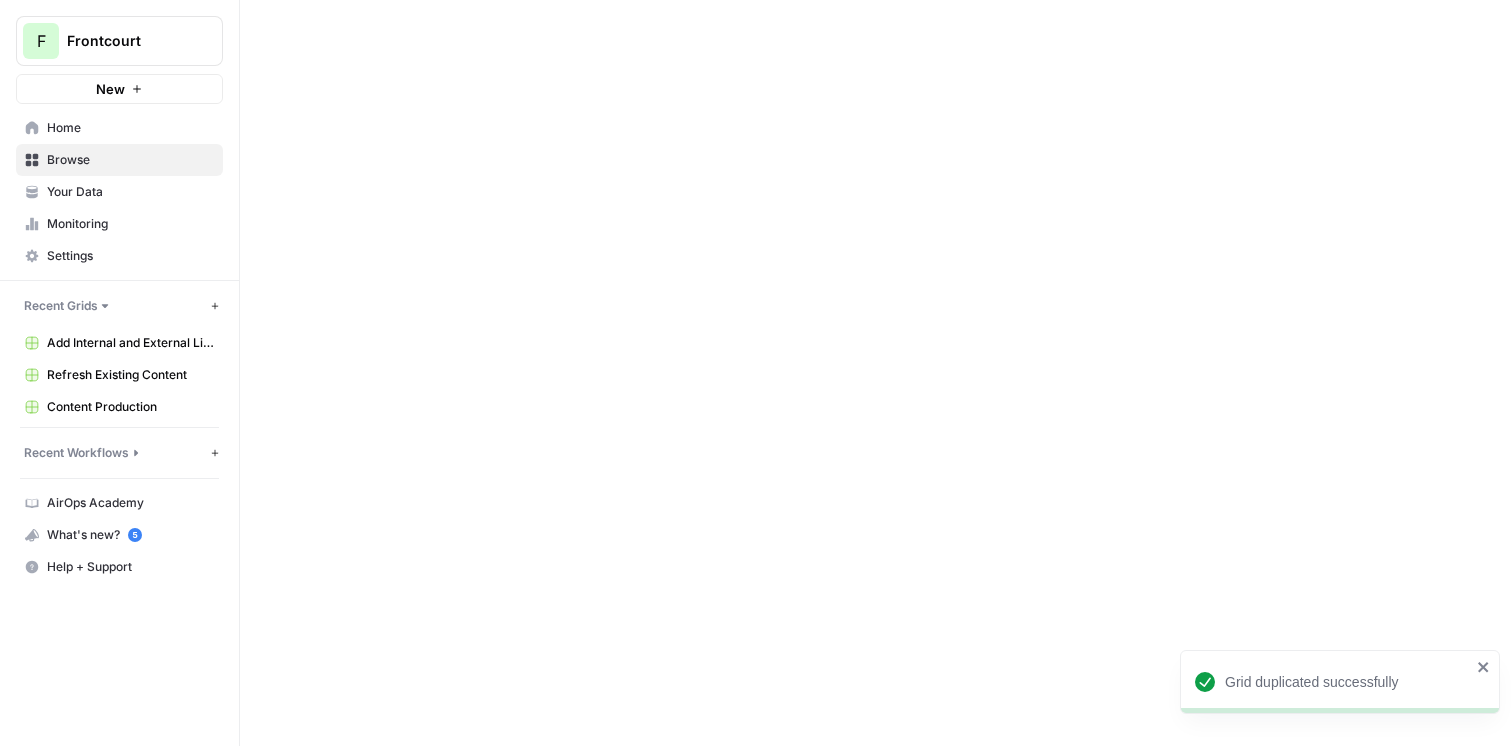 scroll, scrollTop: 0, scrollLeft: 0, axis: both 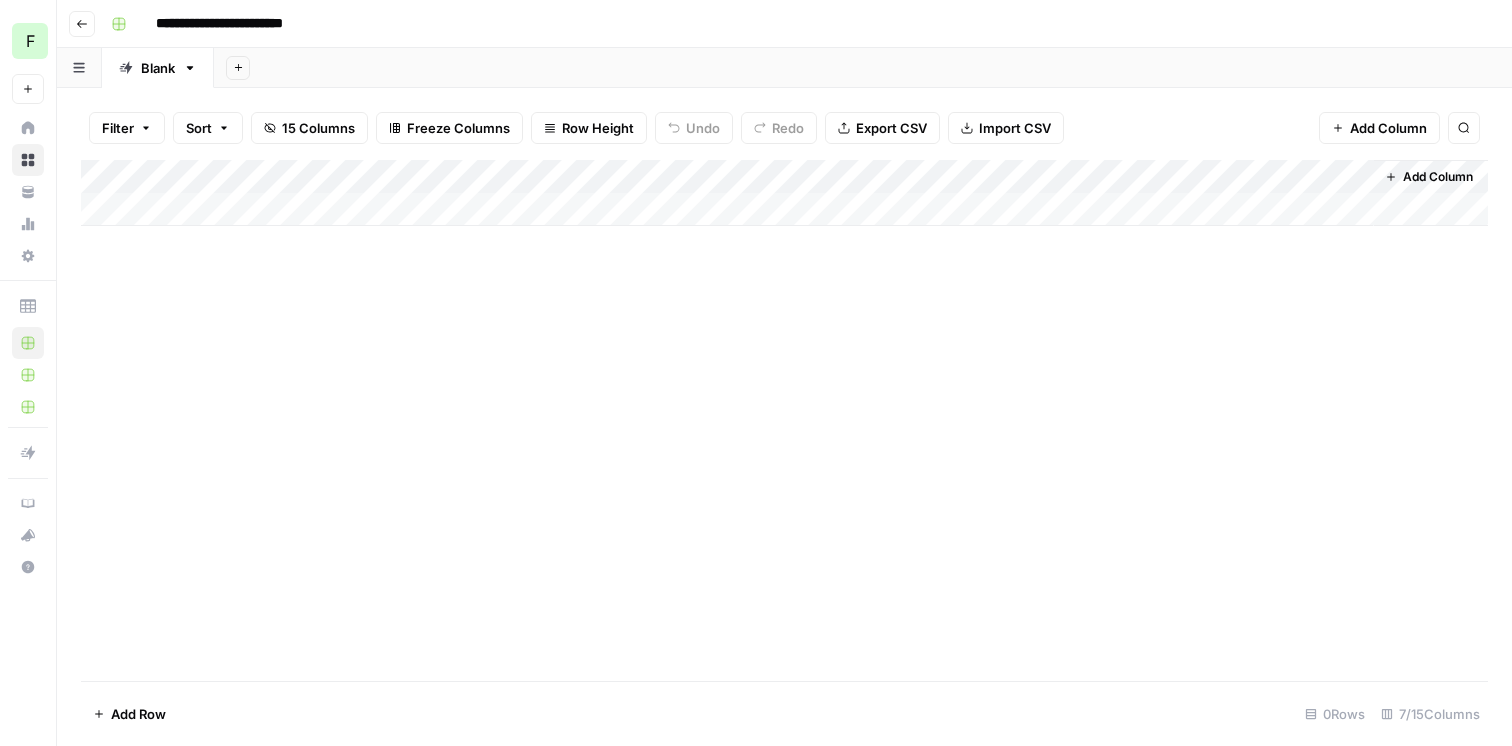click on "Add Column" at bounding box center (784, 193) 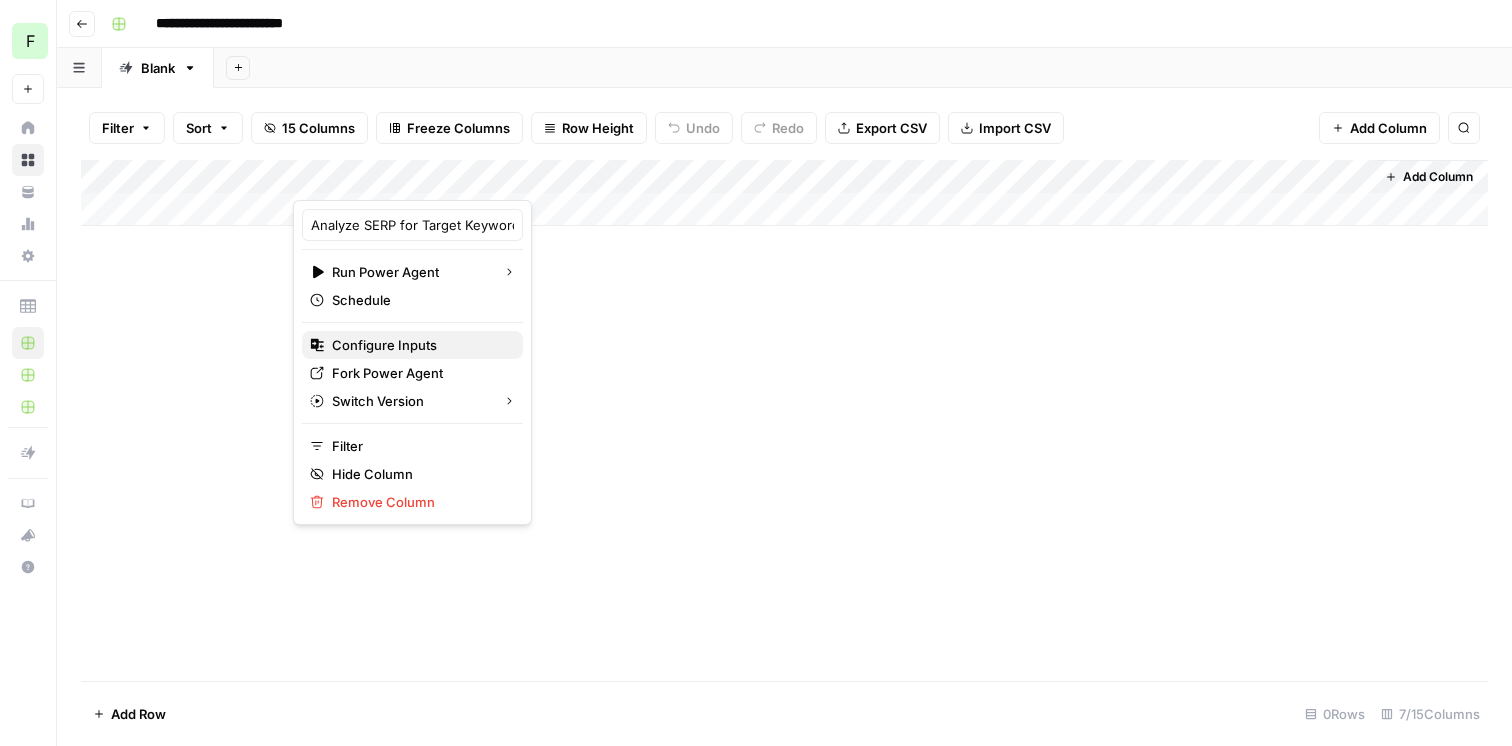 click on "Configure Inputs" at bounding box center [419, 345] 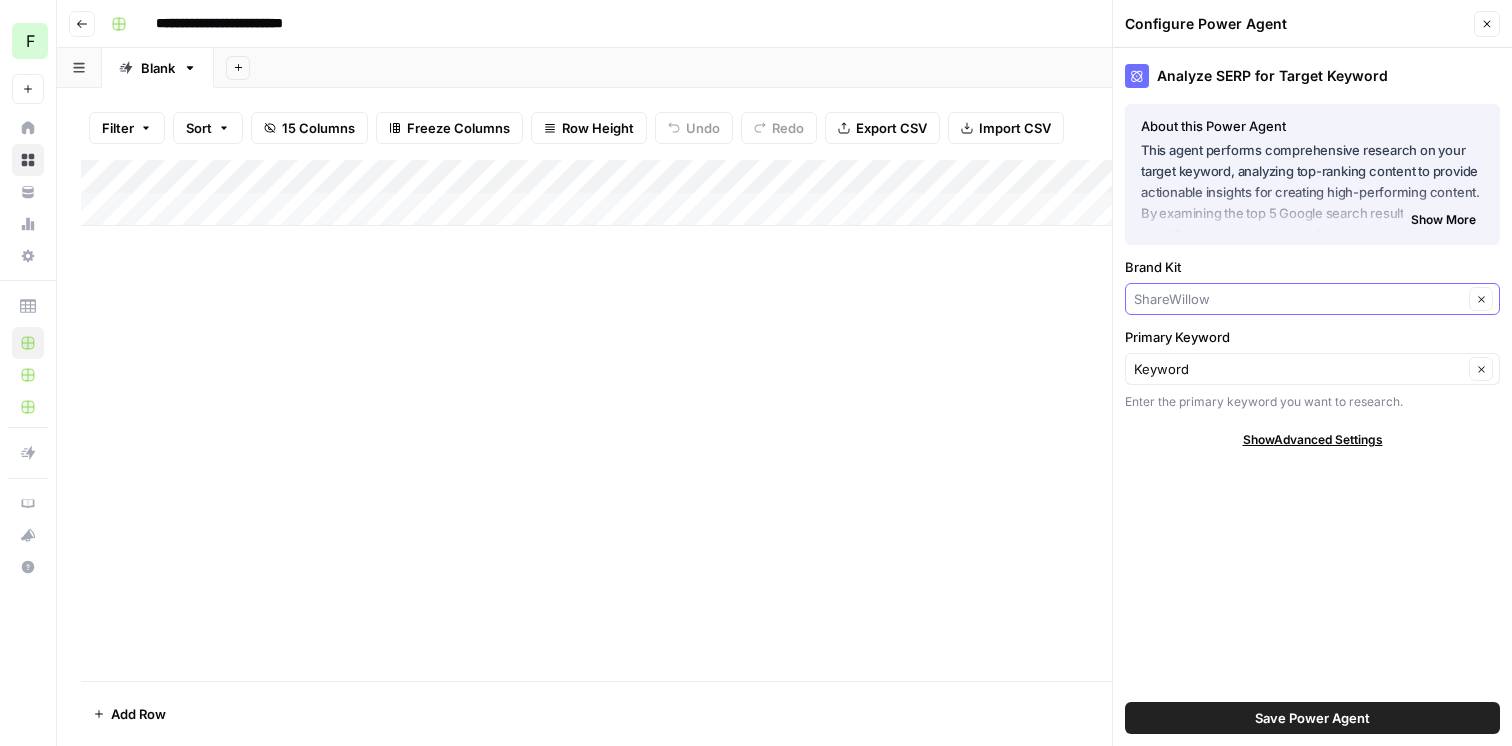 click on "Brand Kit" at bounding box center [1298, 299] 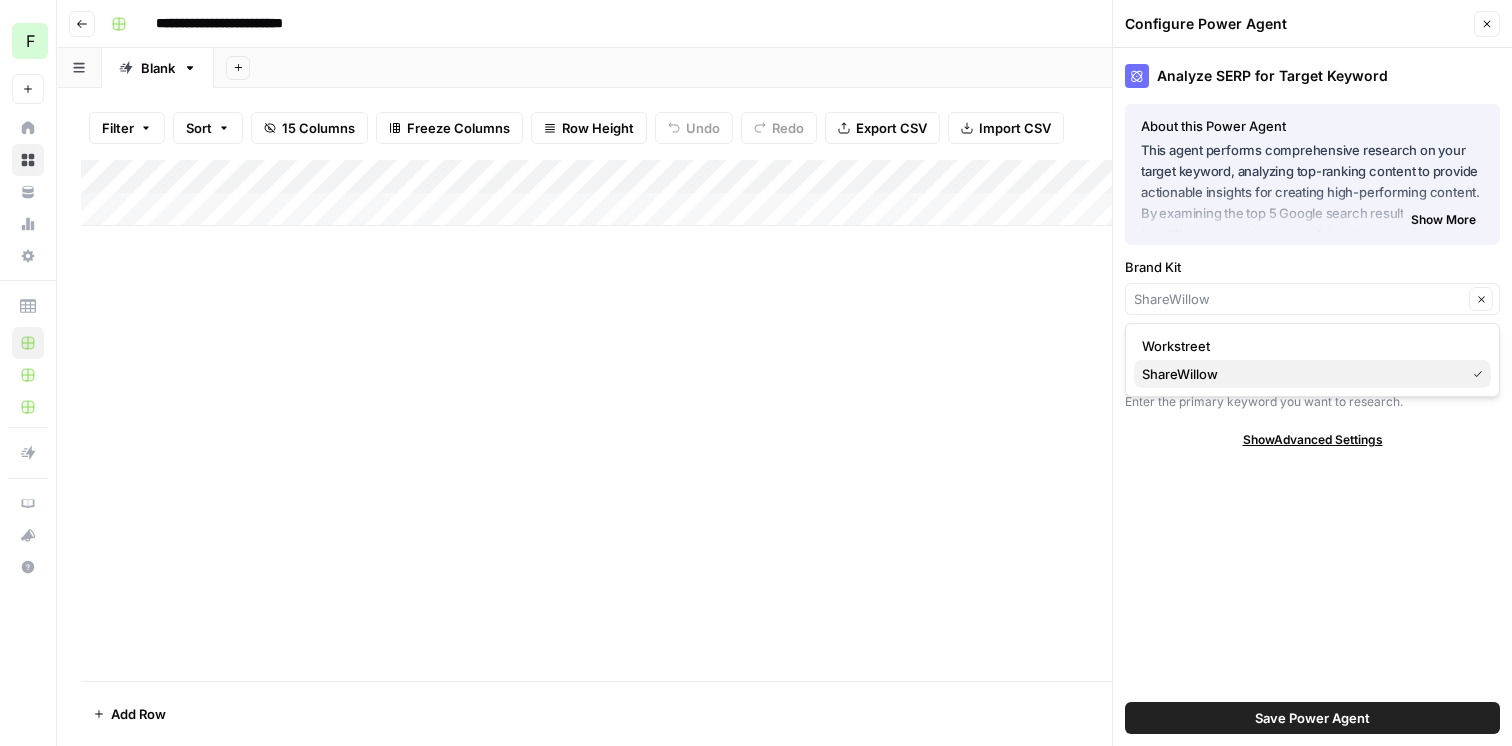 click on "ShareWillow" at bounding box center [1299, 374] 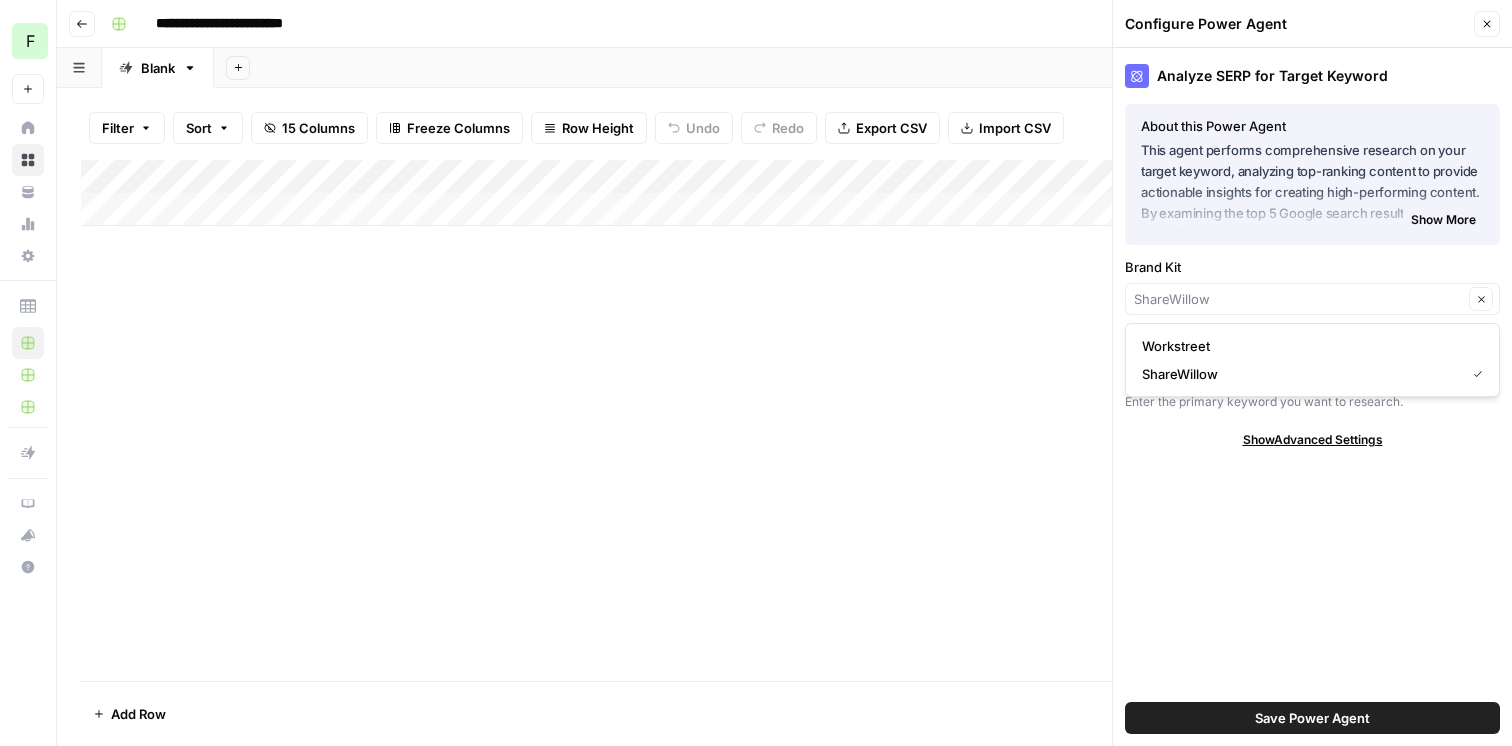 type on "ShareWillow" 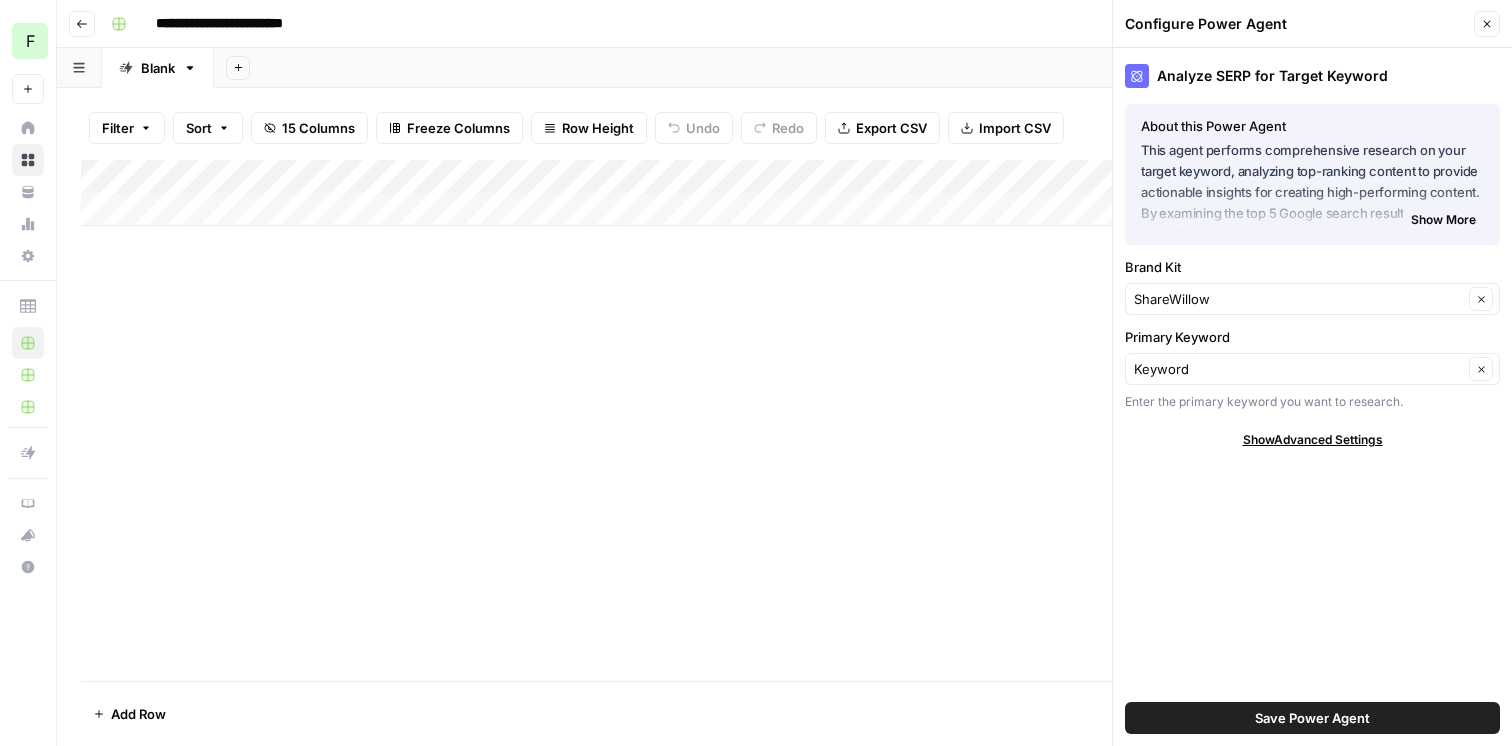 click on "Save Power Agent" at bounding box center [1312, 718] 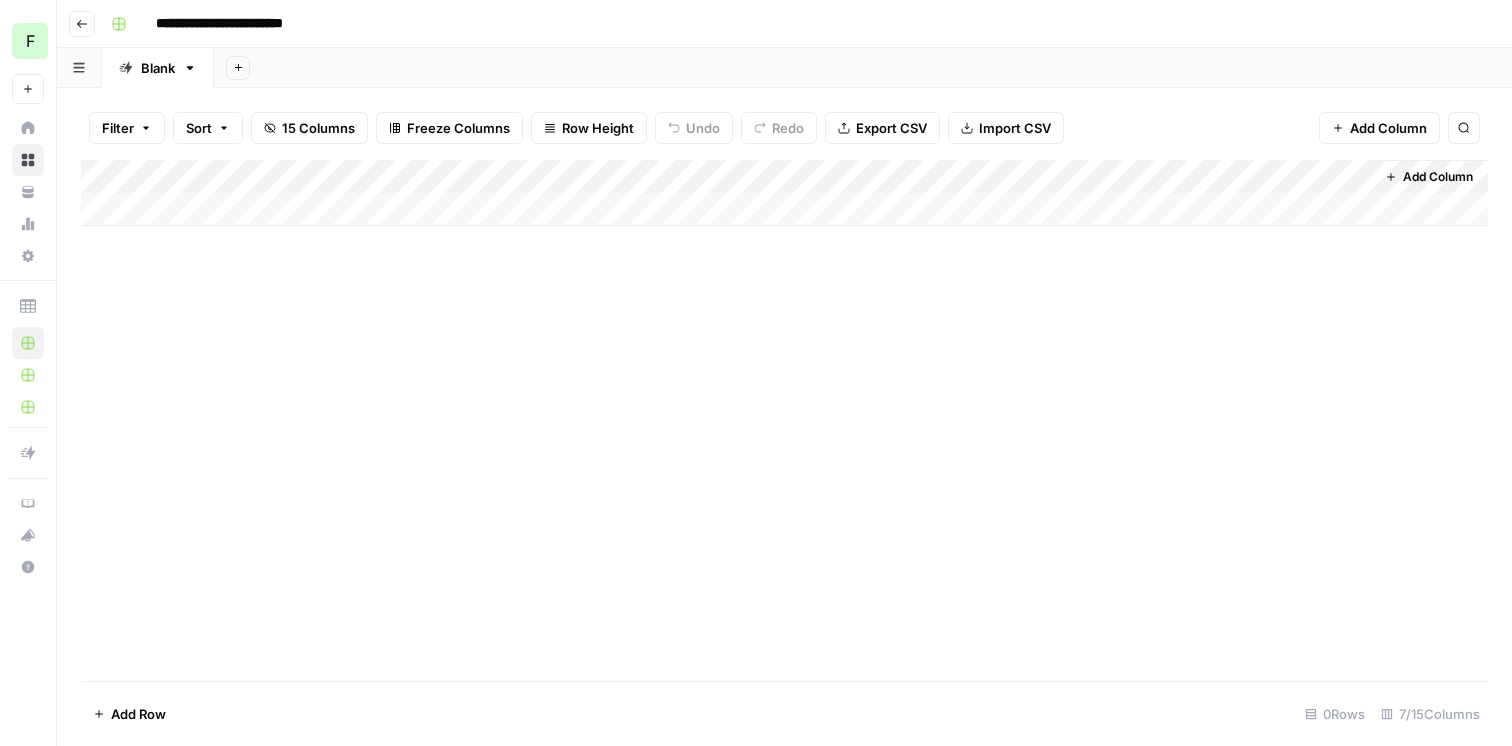click on "Add Column" at bounding box center (784, 193) 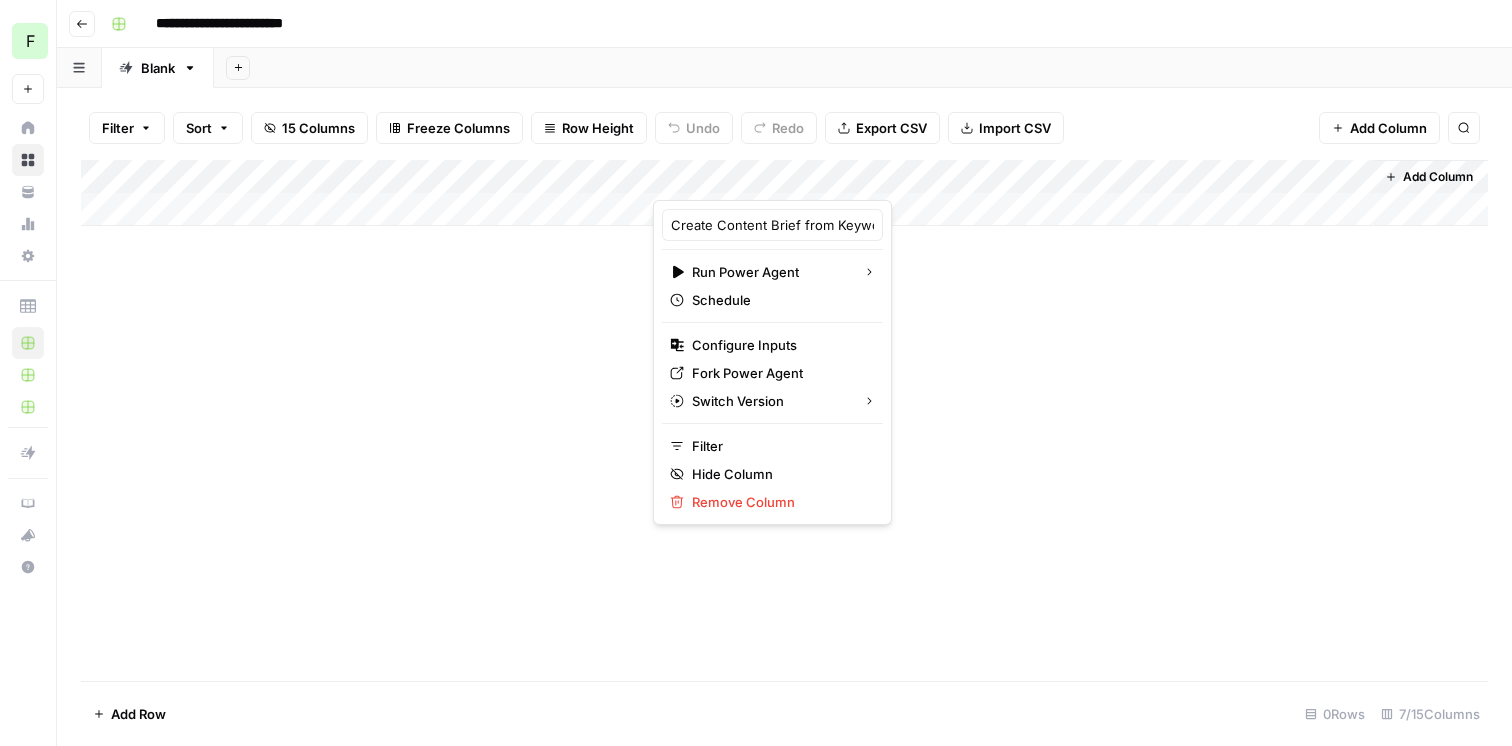 click on "Add Column" at bounding box center [784, 420] 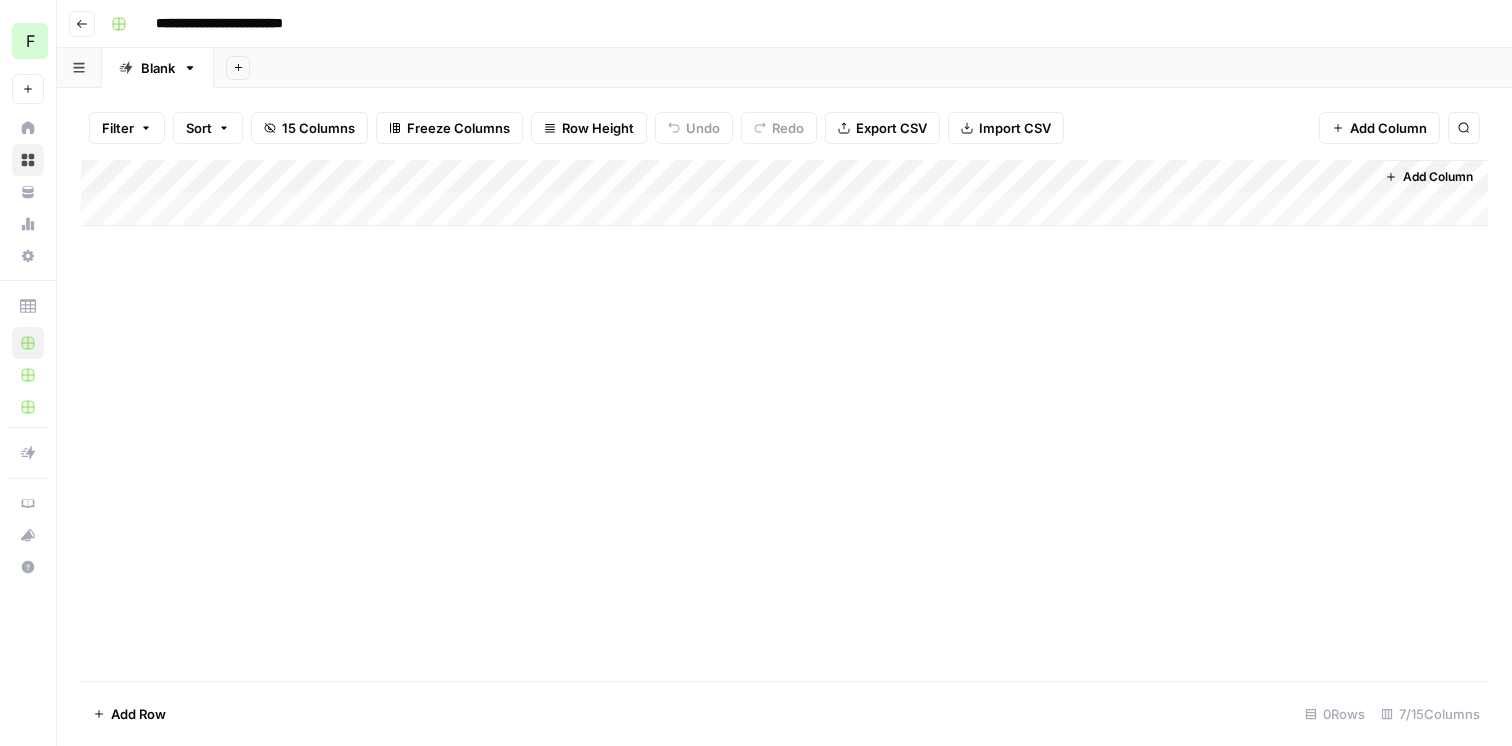 click on "Add Column" at bounding box center (784, 193) 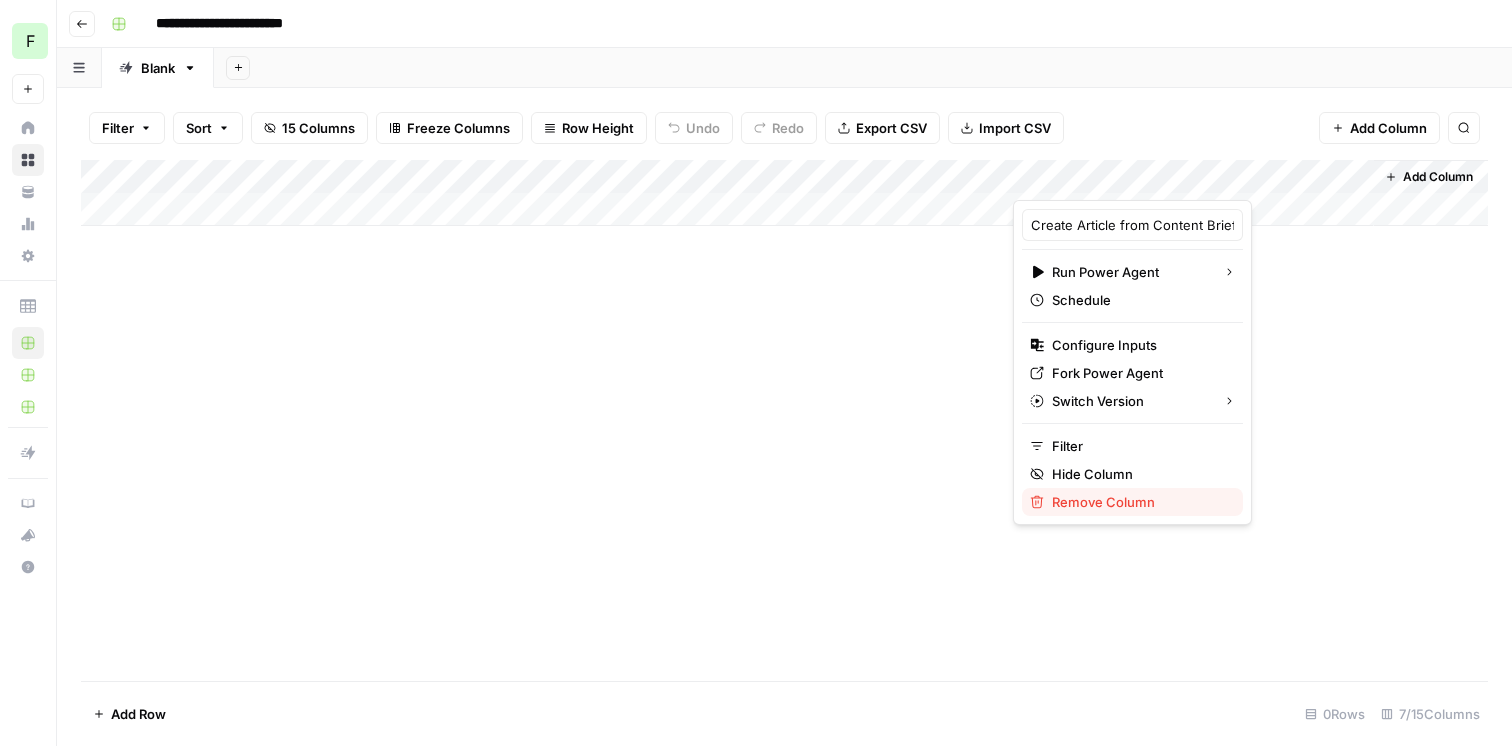 click on "Remove Column" at bounding box center [1132, 502] 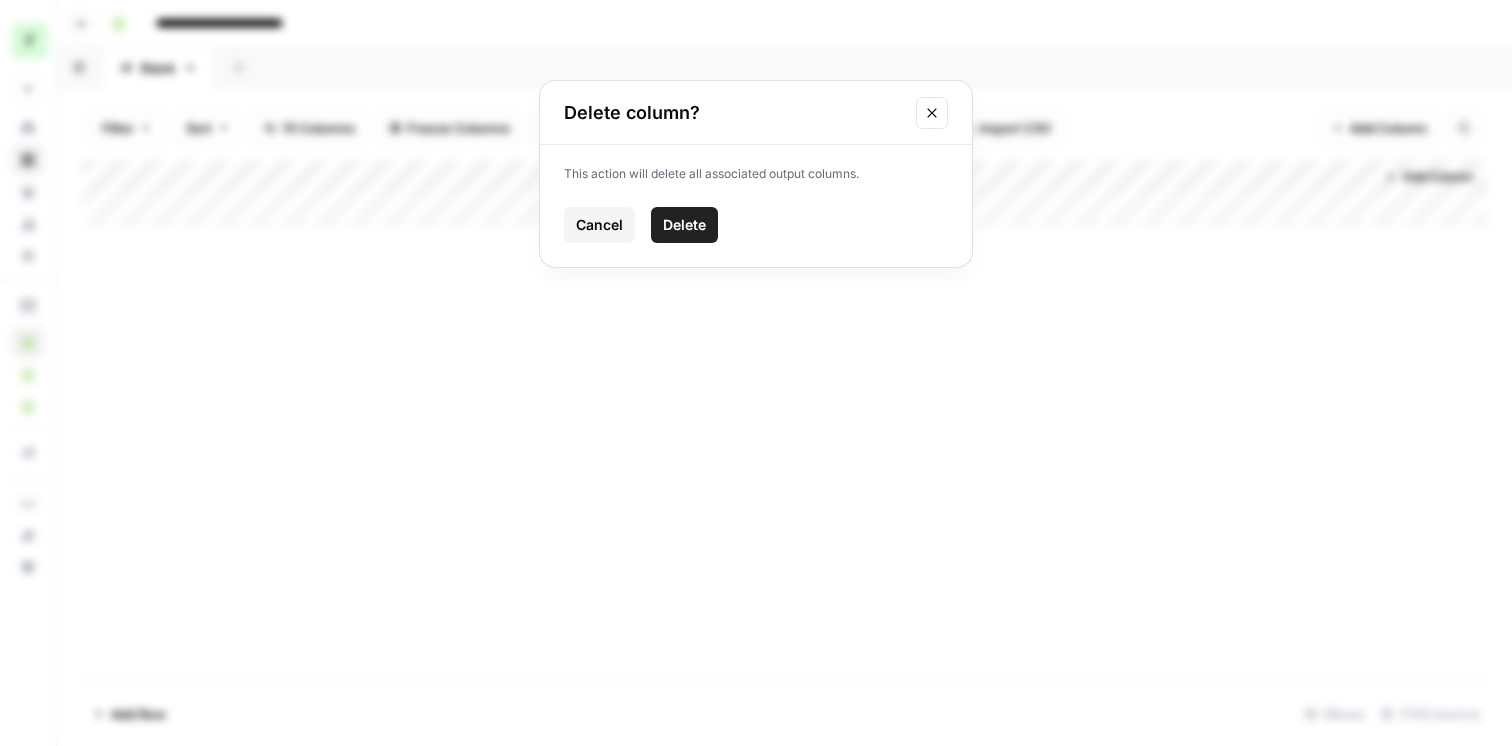 click on "Delete" at bounding box center (684, 225) 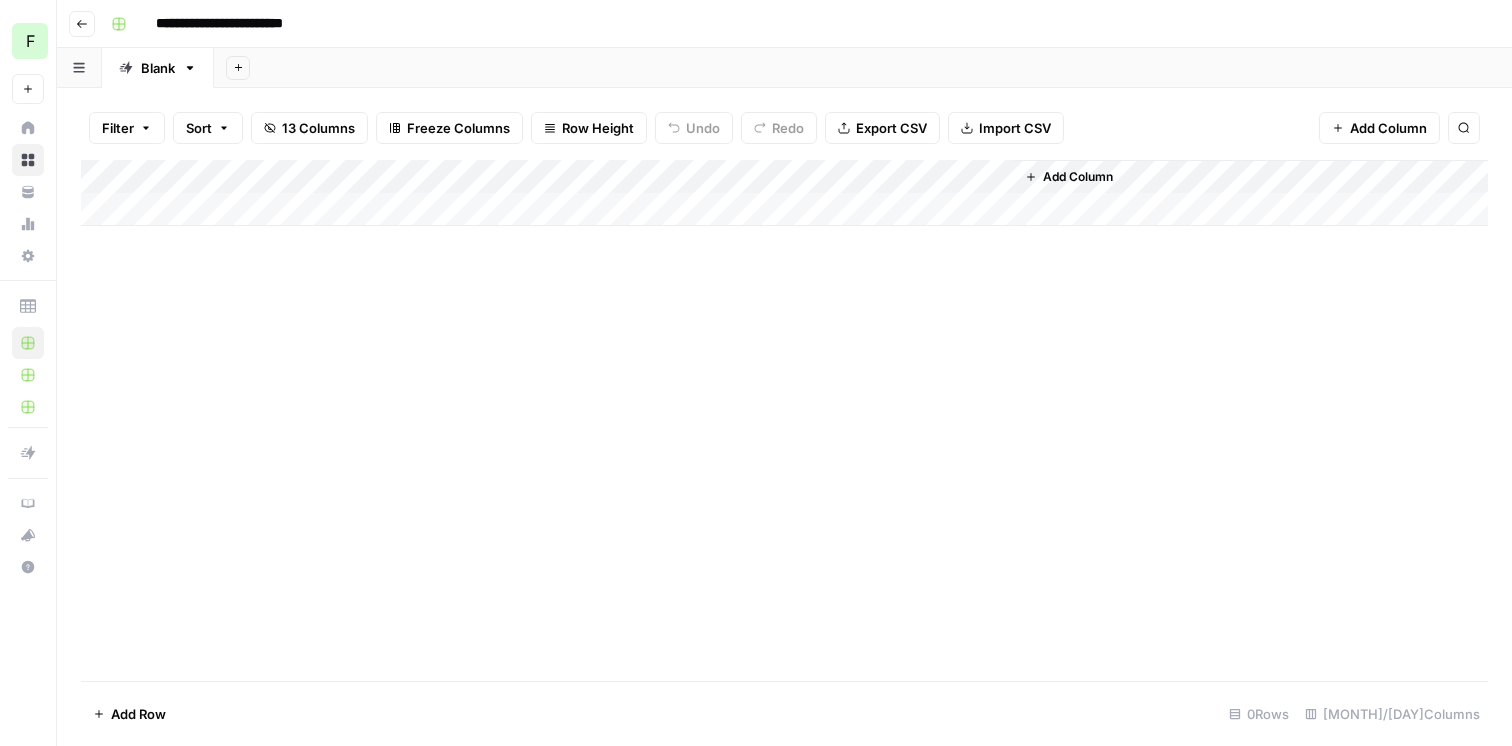 click on "Add Column" at bounding box center [784, 193] 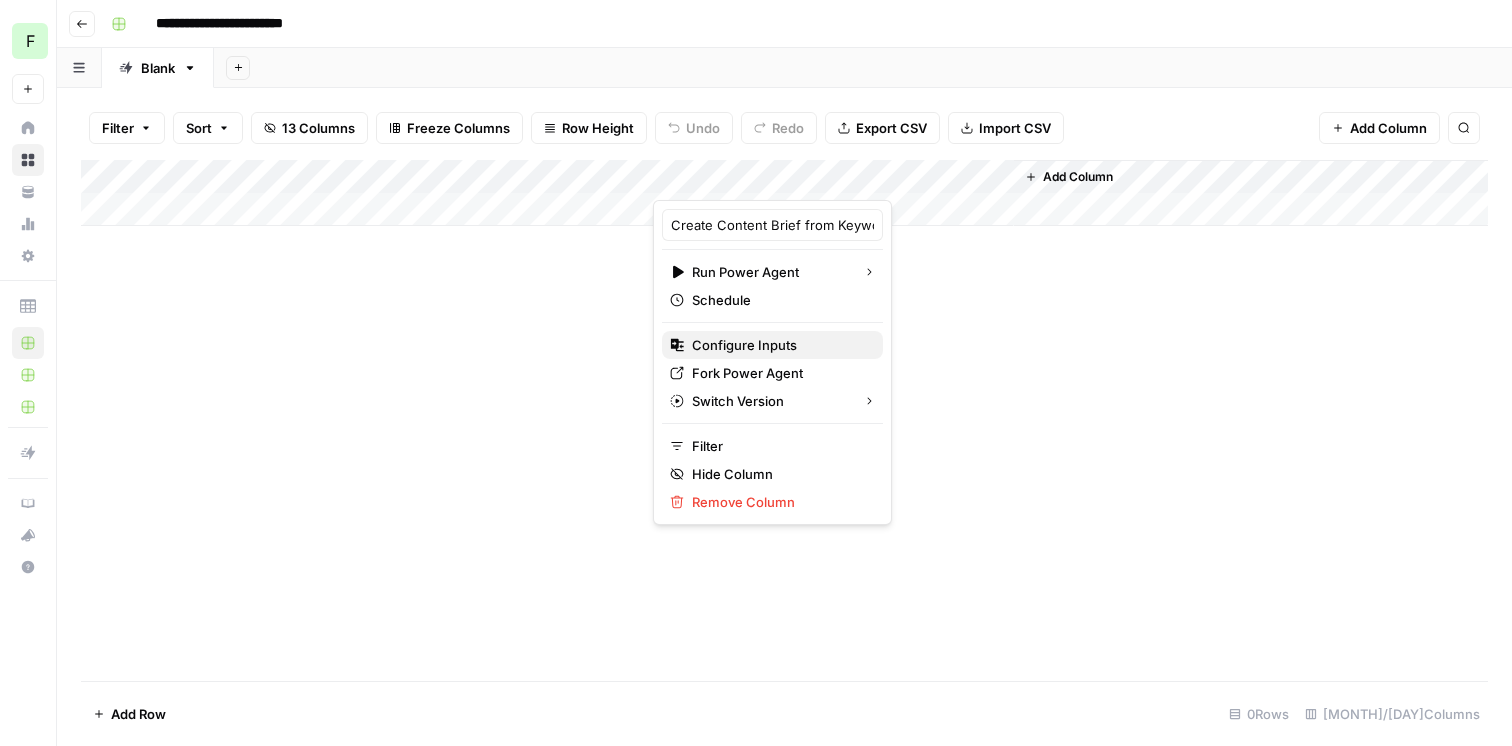 click on "Configure Inputs" at bounding box center (779, 345) 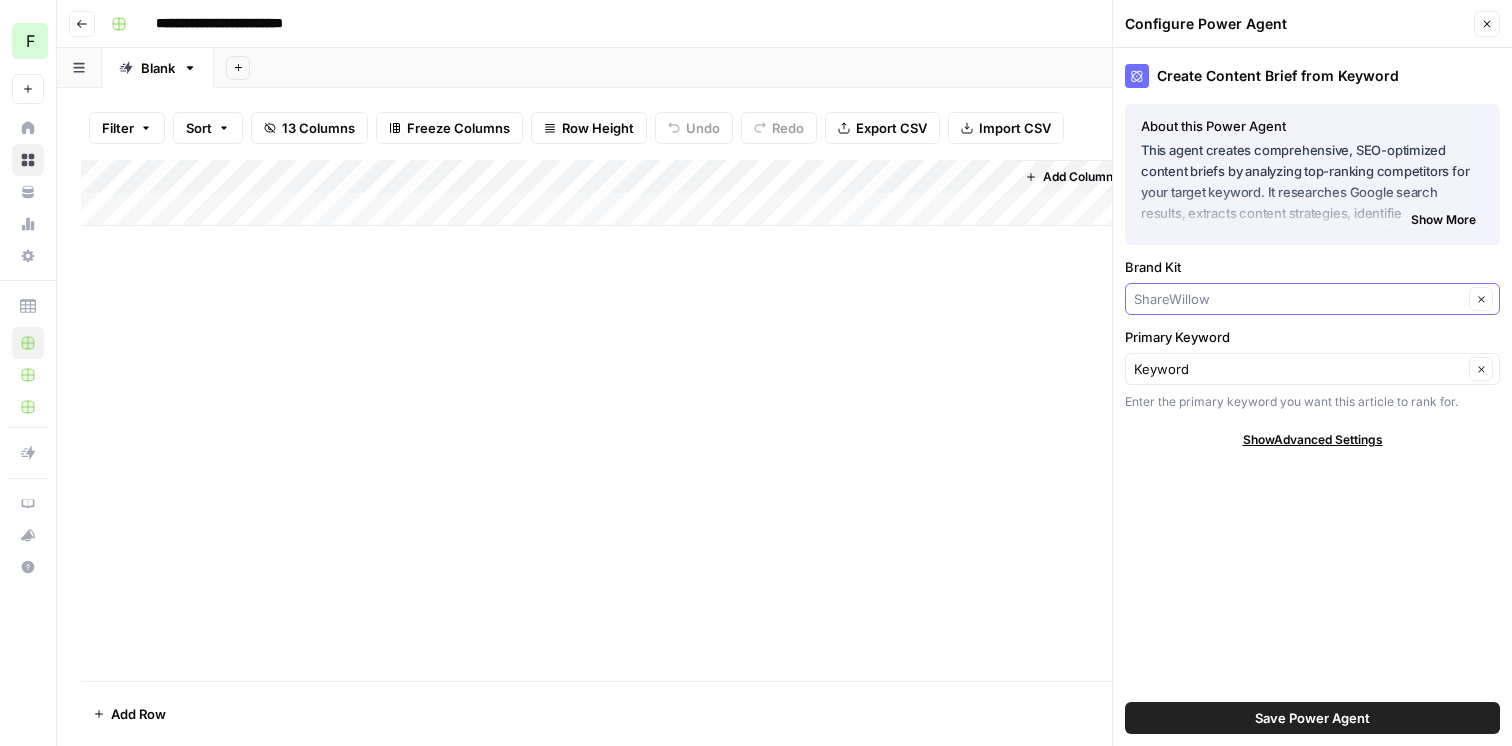 click on "Brand Kit" at bounding box center (1298, 299) 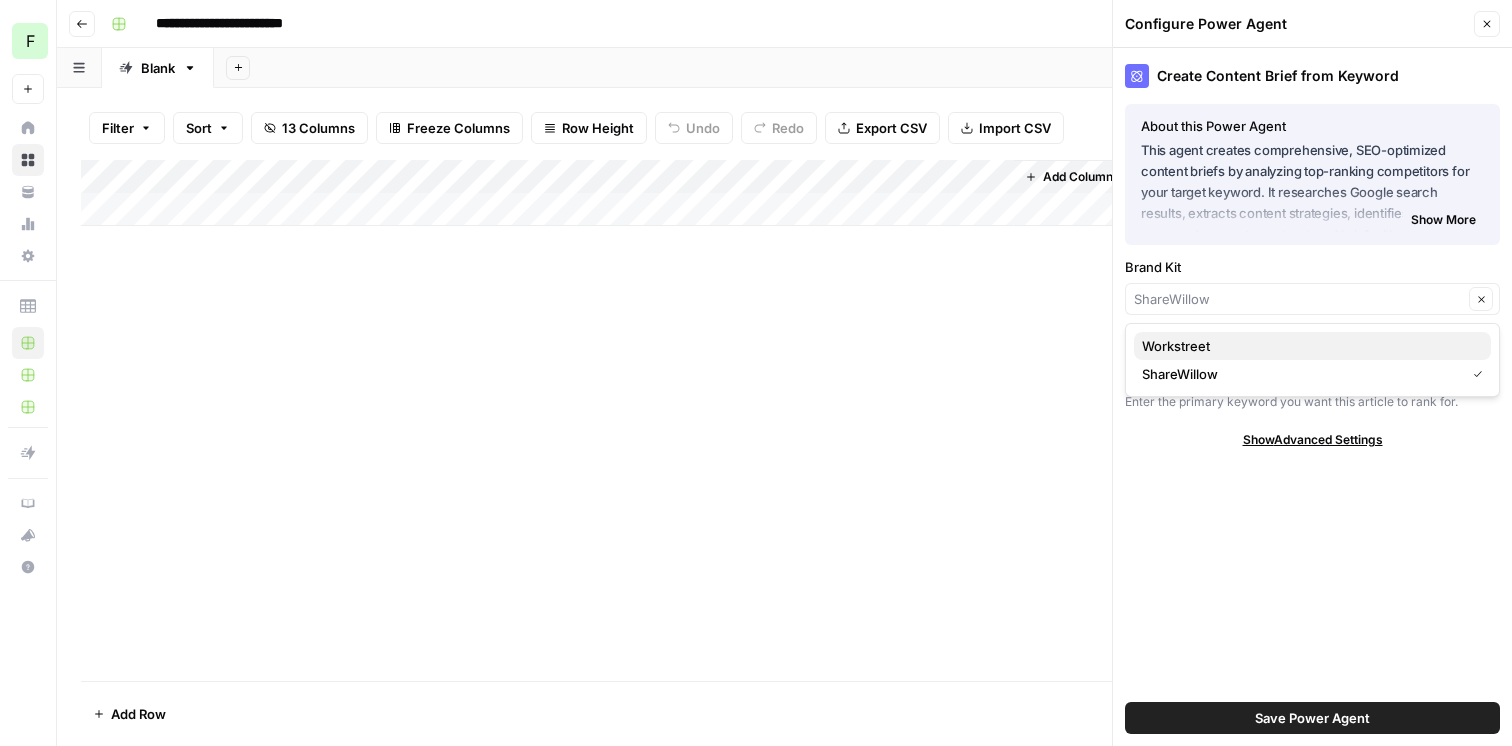 click on "Workstreet" at bounding box center [1308, 346] 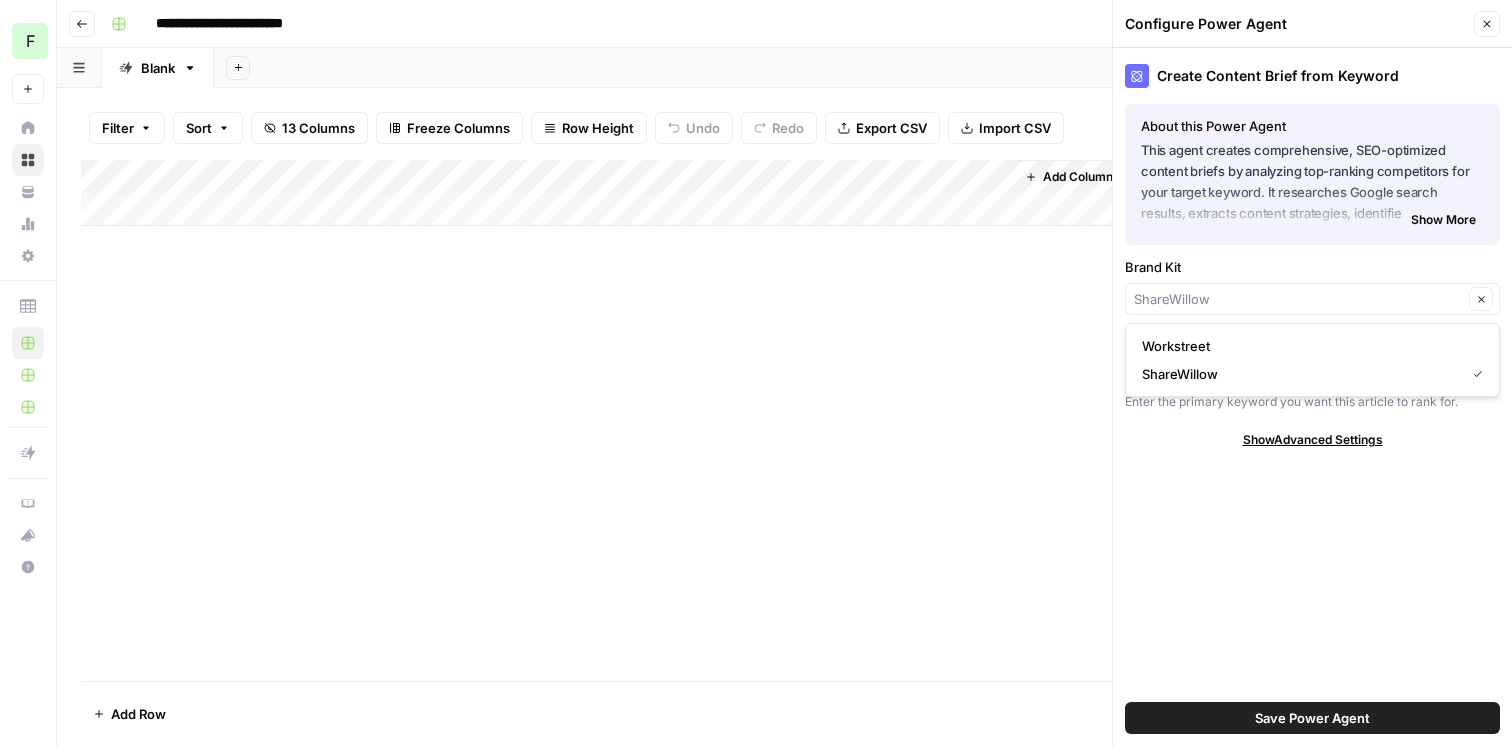 type on "Workstreet" 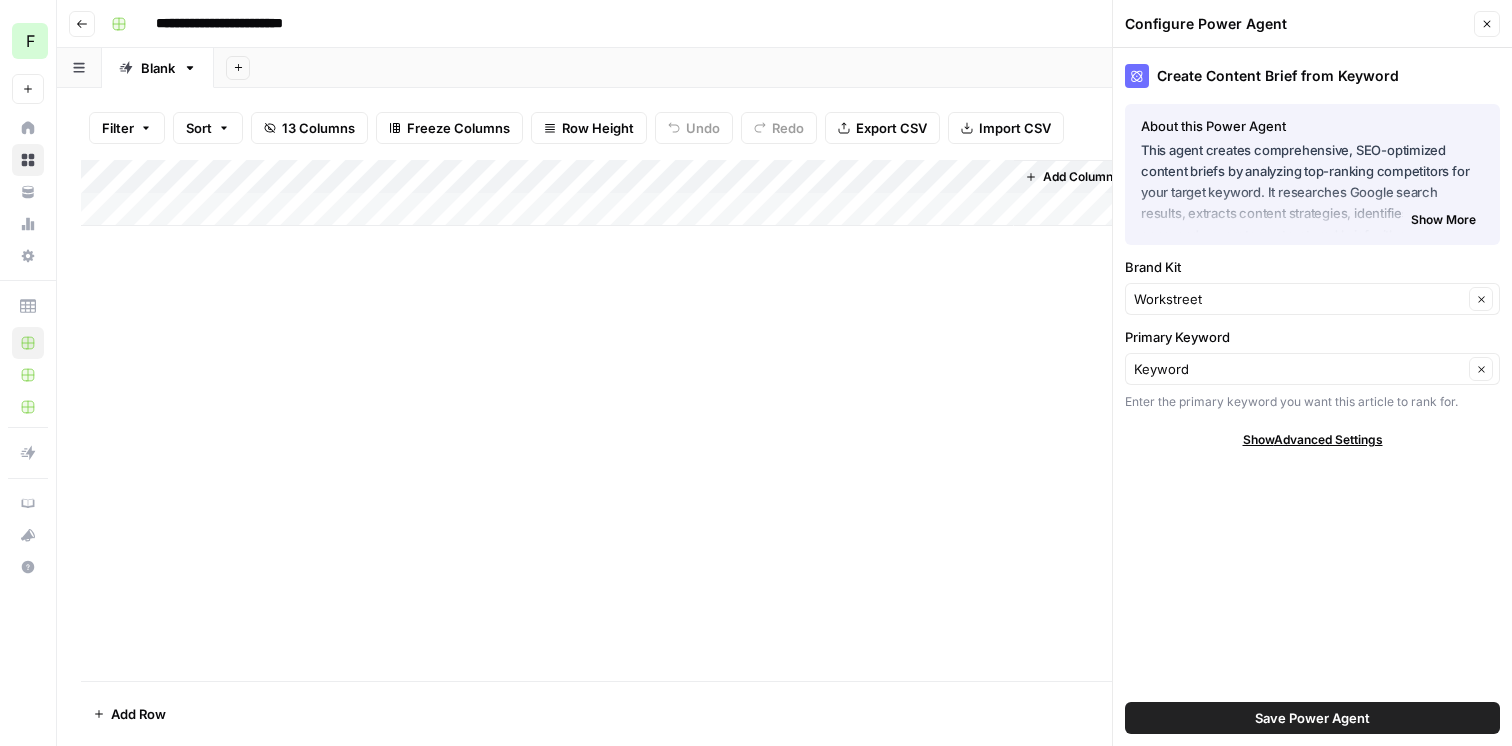 click on "Save Power Agent" at bounding box center [1312, 718] 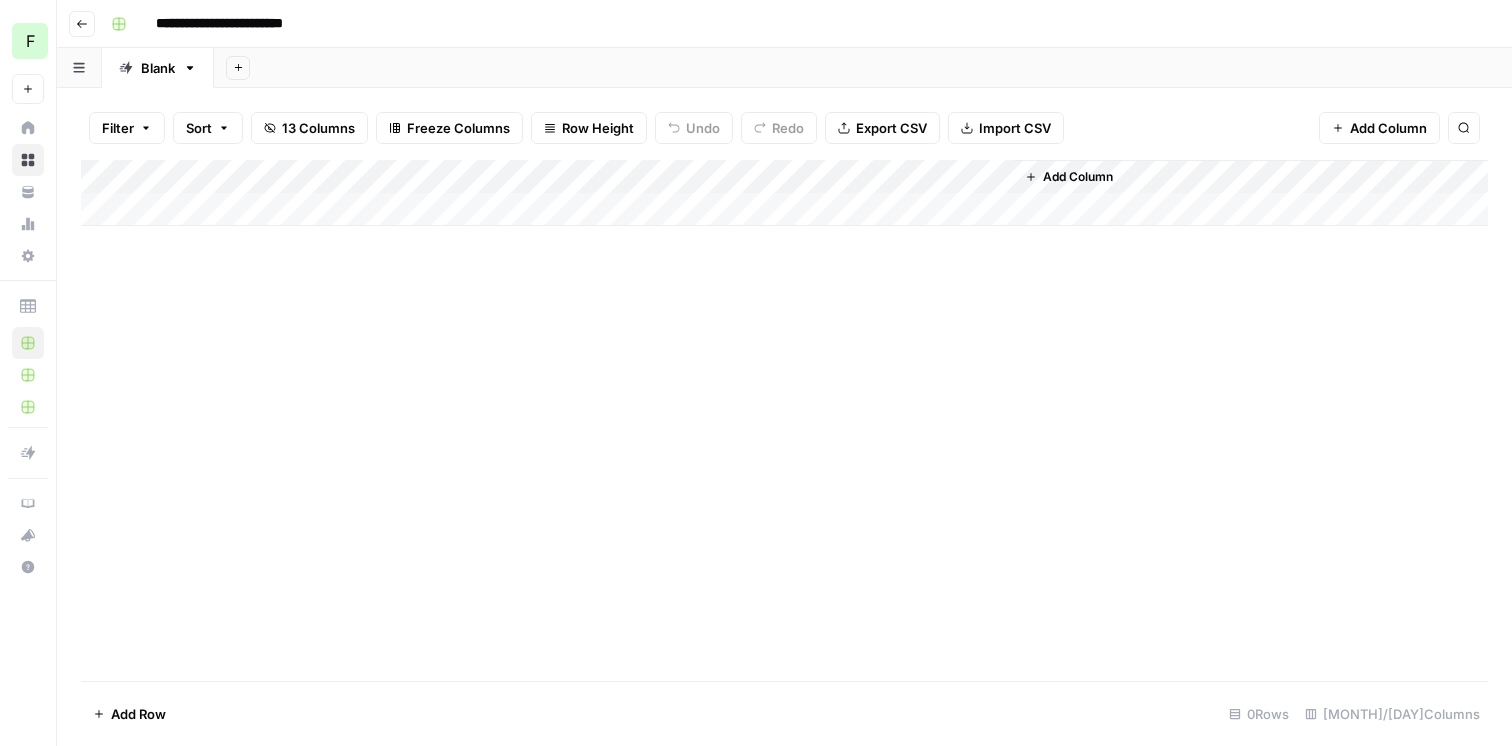click on "Add Column" at bounding box center (784, 193) 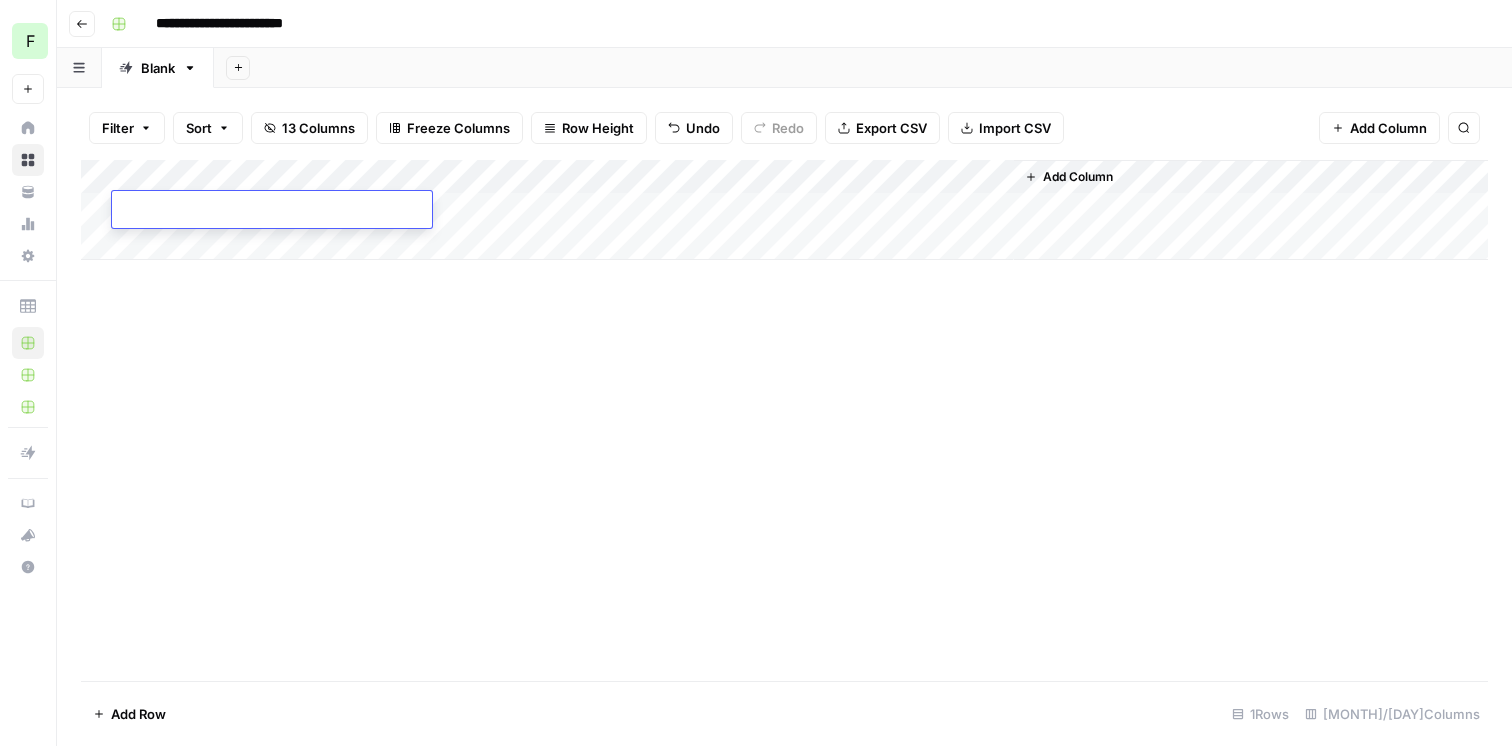 type on "**********" 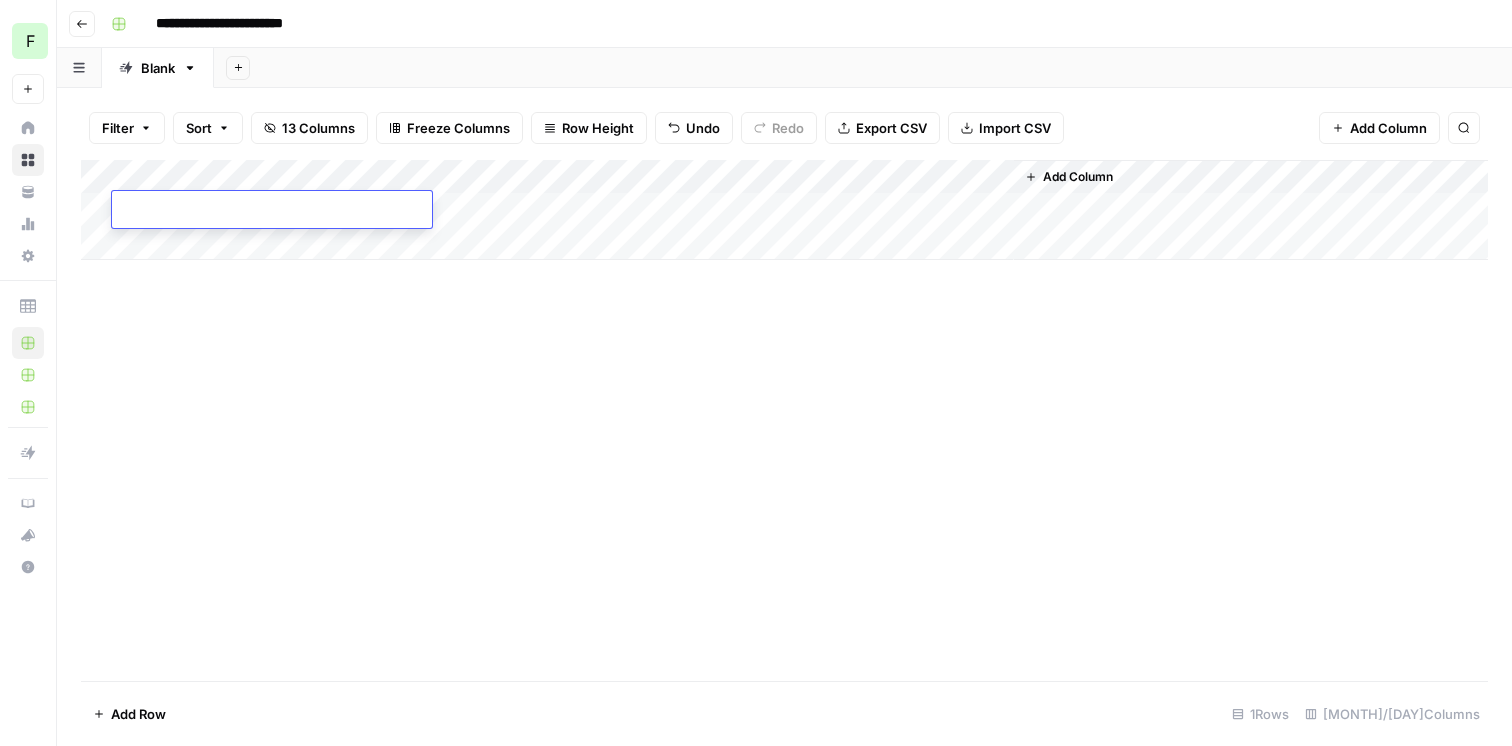 paste on "**********" 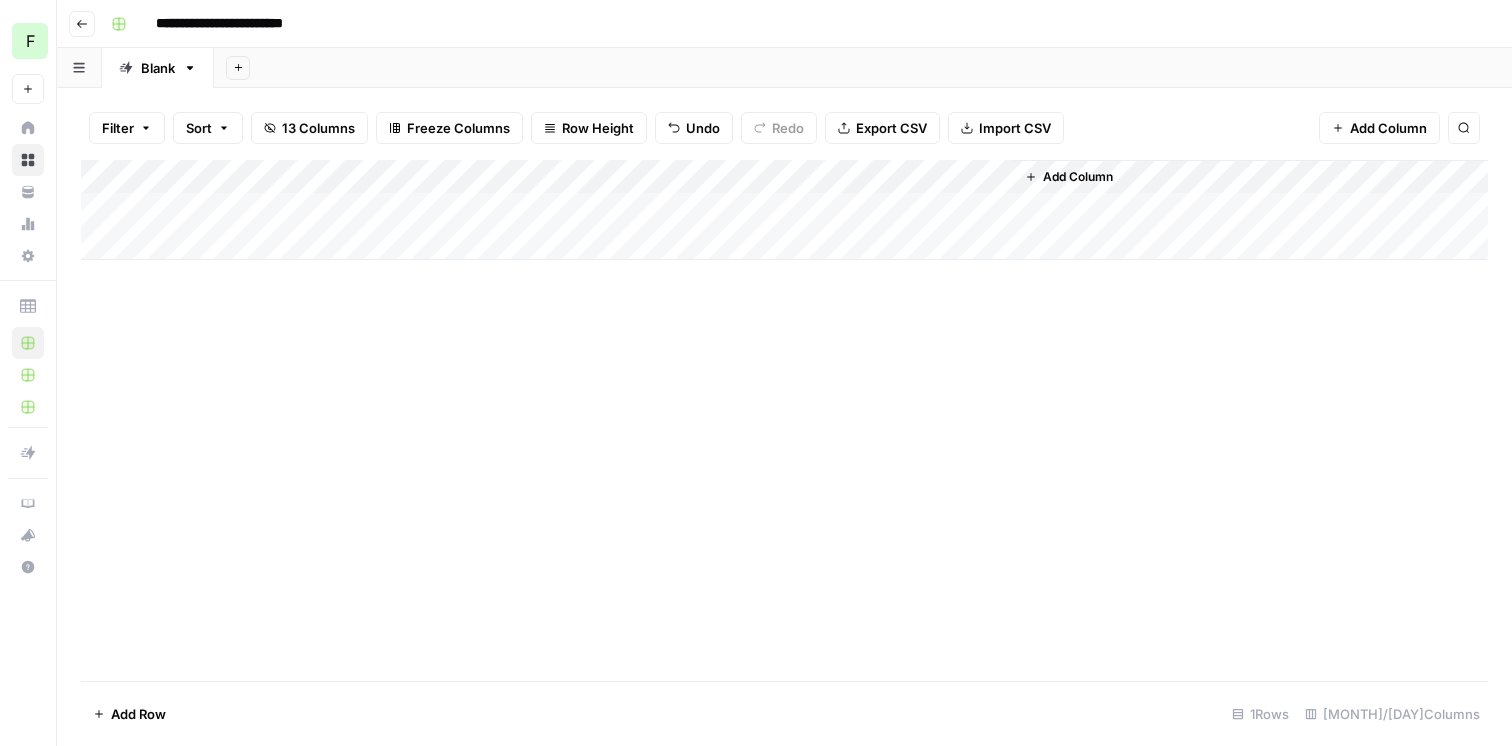 click on "Add Column" at bounding box center (784, 420) 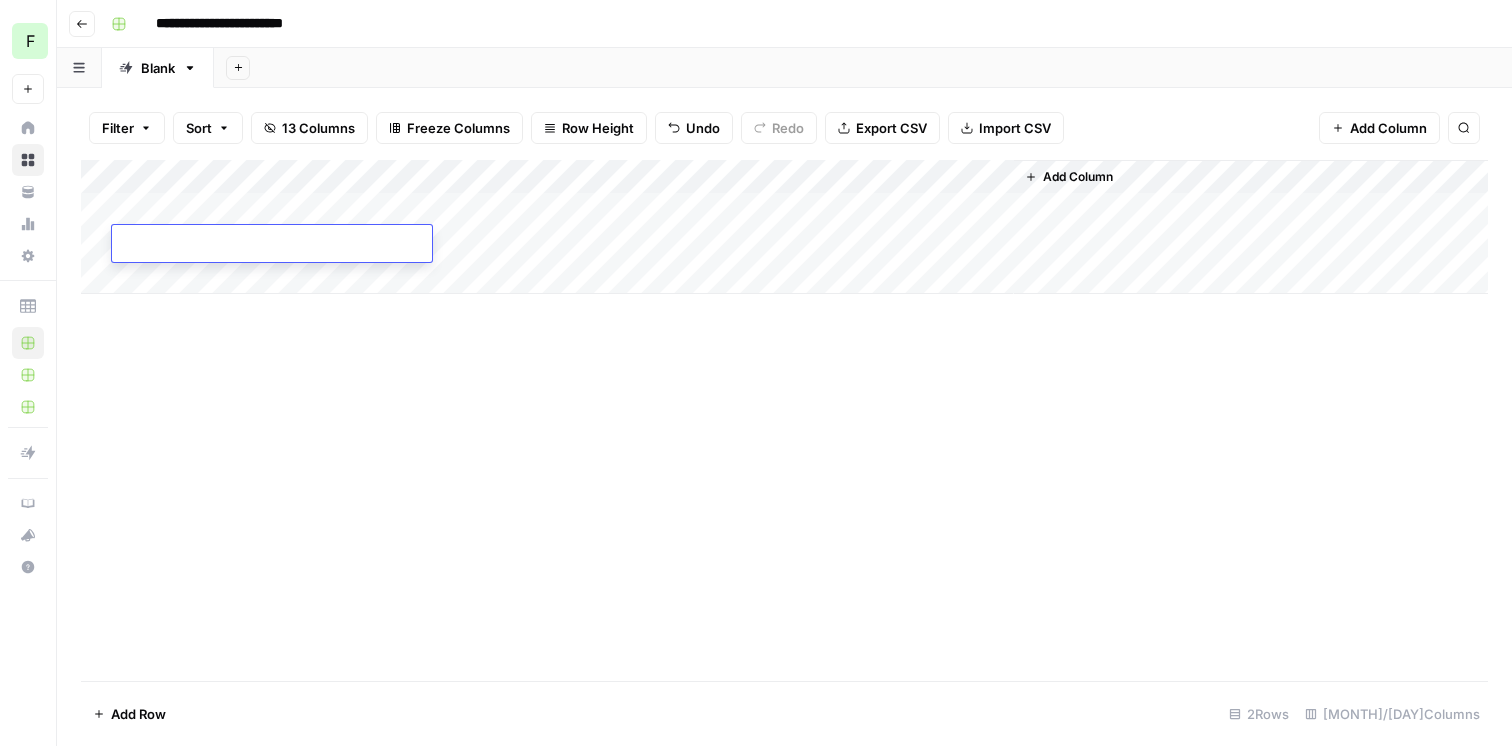 type on "**********" 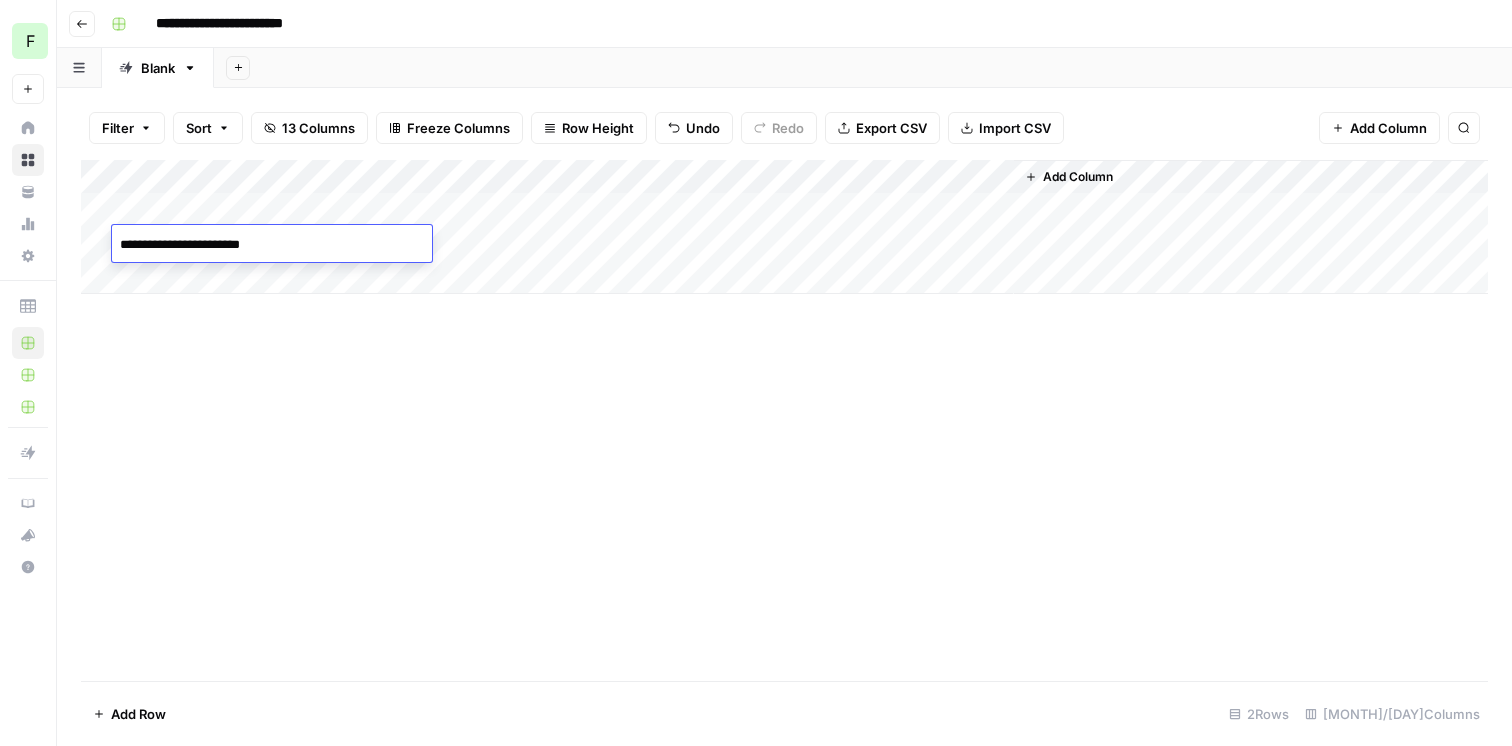 click on "Add Column" at bounding box center (784, 420) 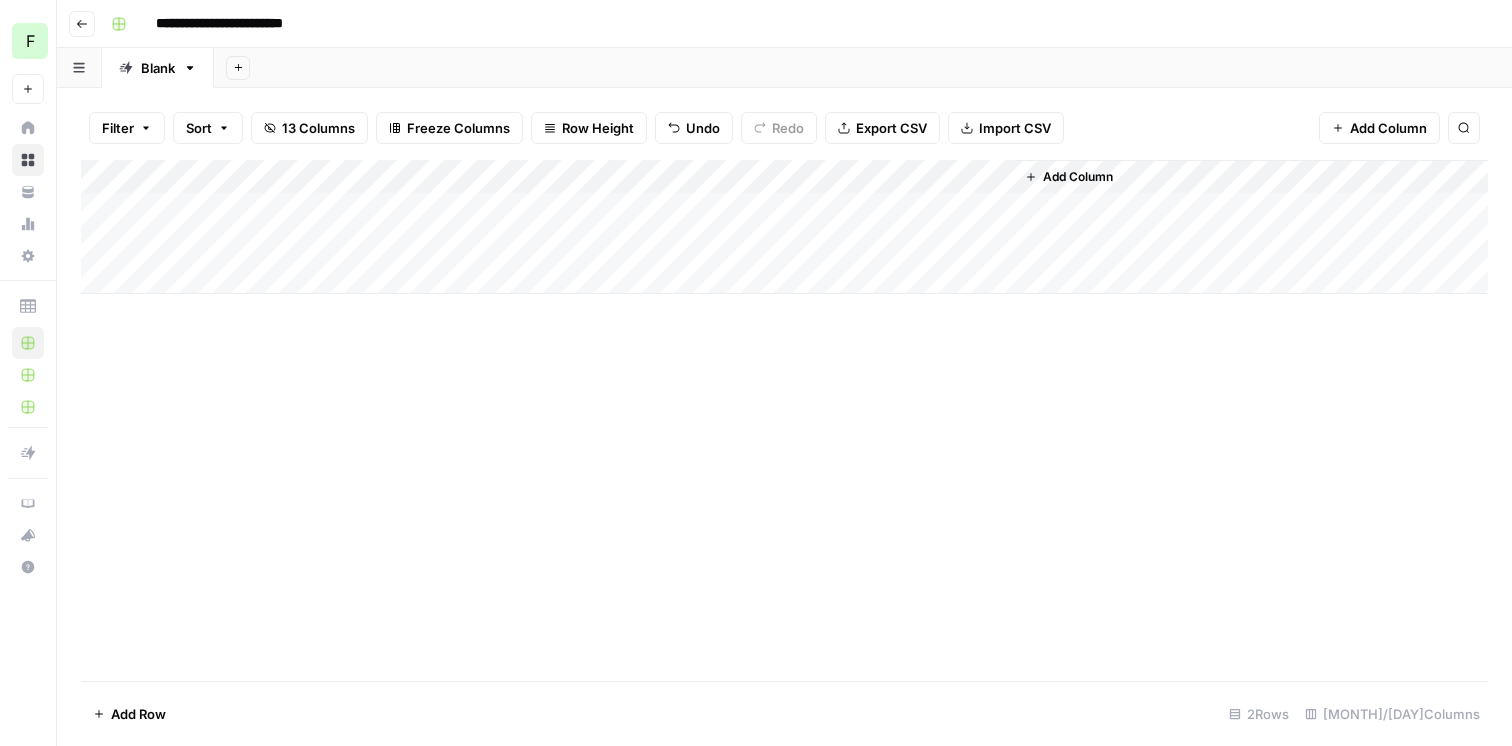 click on "Add Column" at bounding box center [784, 227] 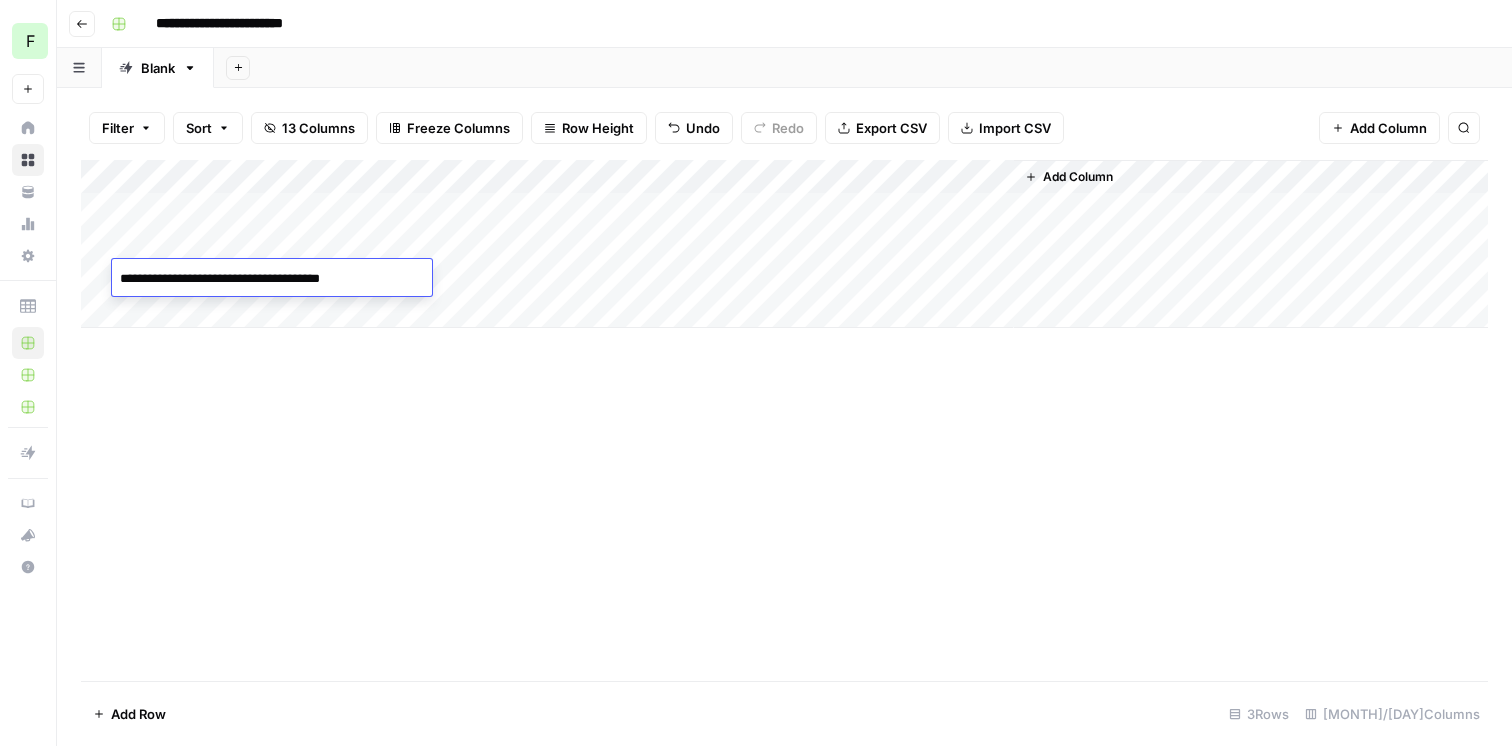 type on "**********" 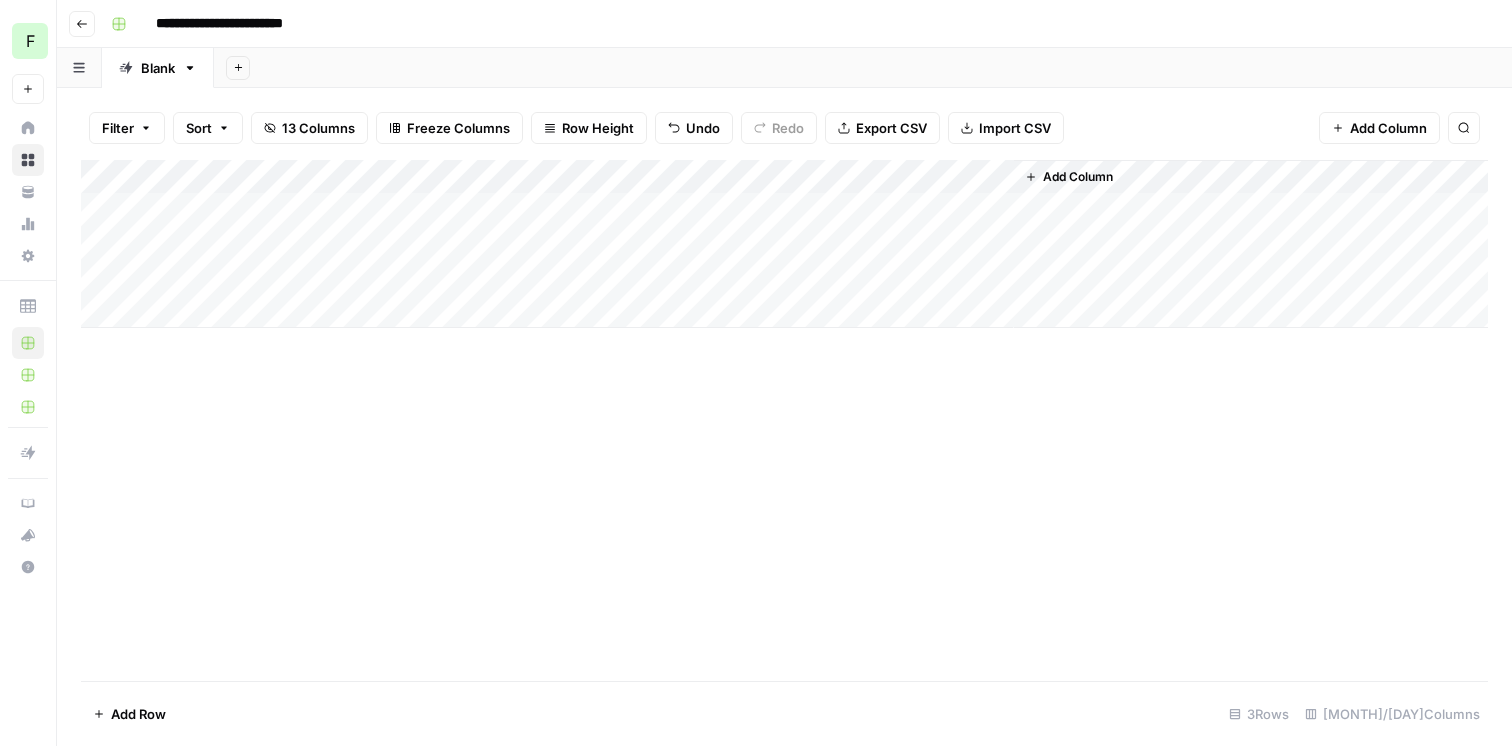 click on "Add Column" at bounding box center [784, 244] 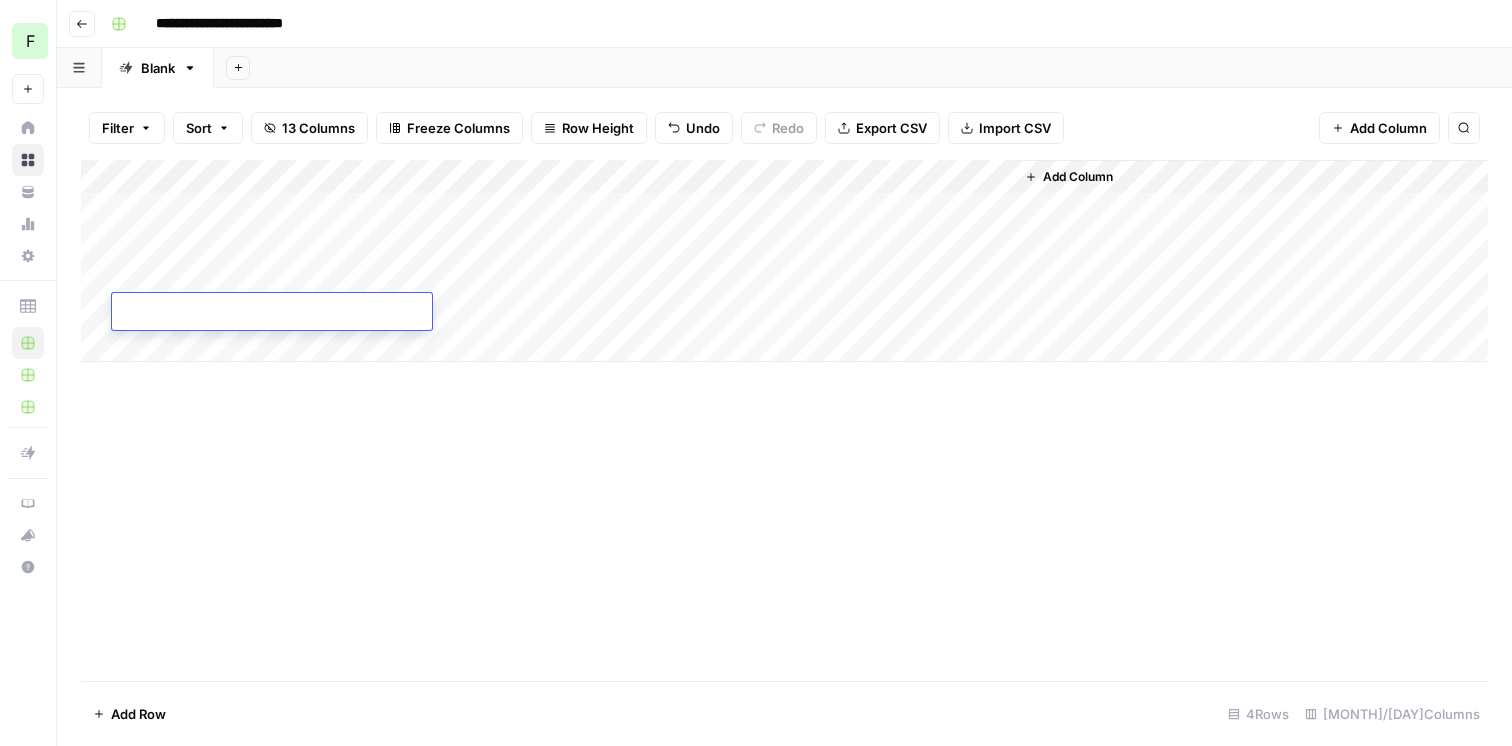 type on "**********" 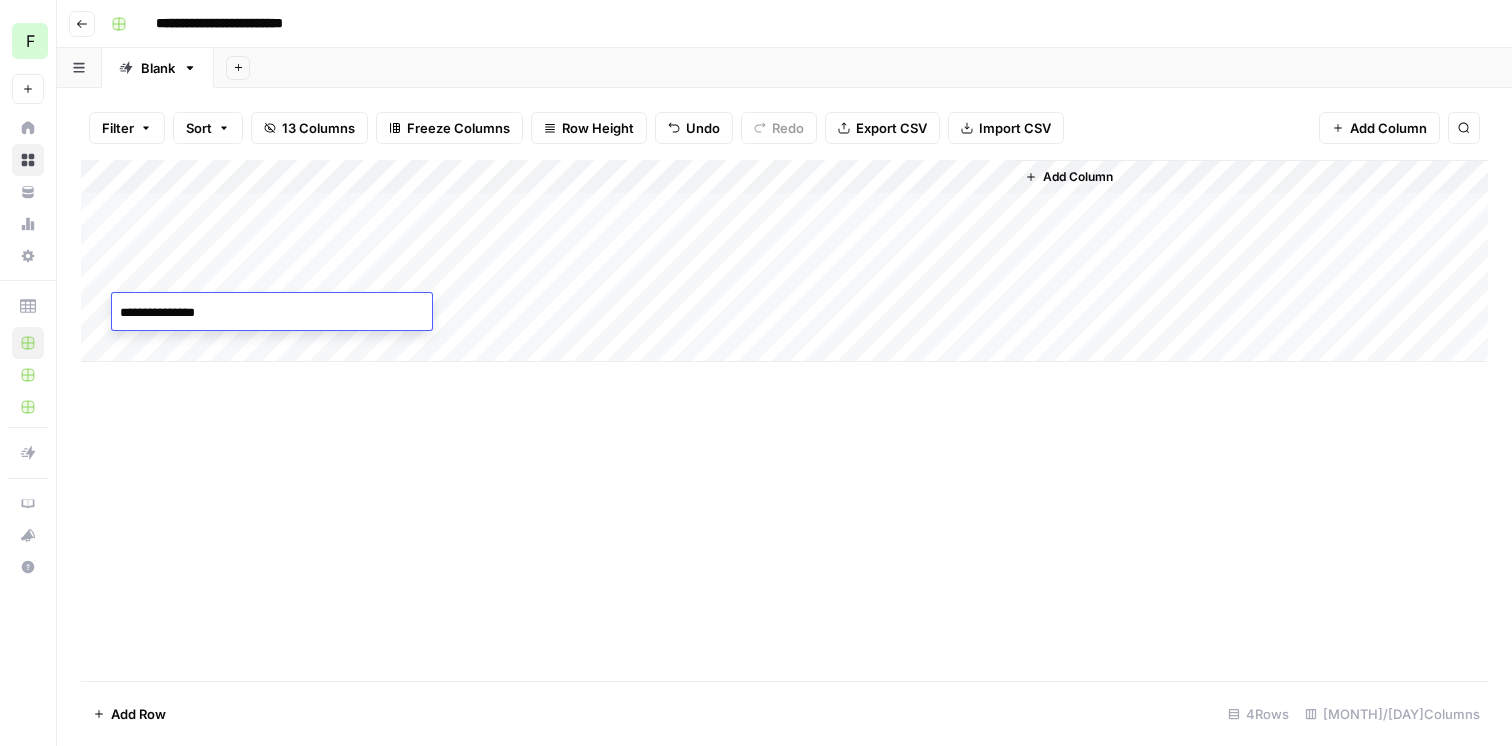 click on "Add Column" at bounding box center (784, 420) 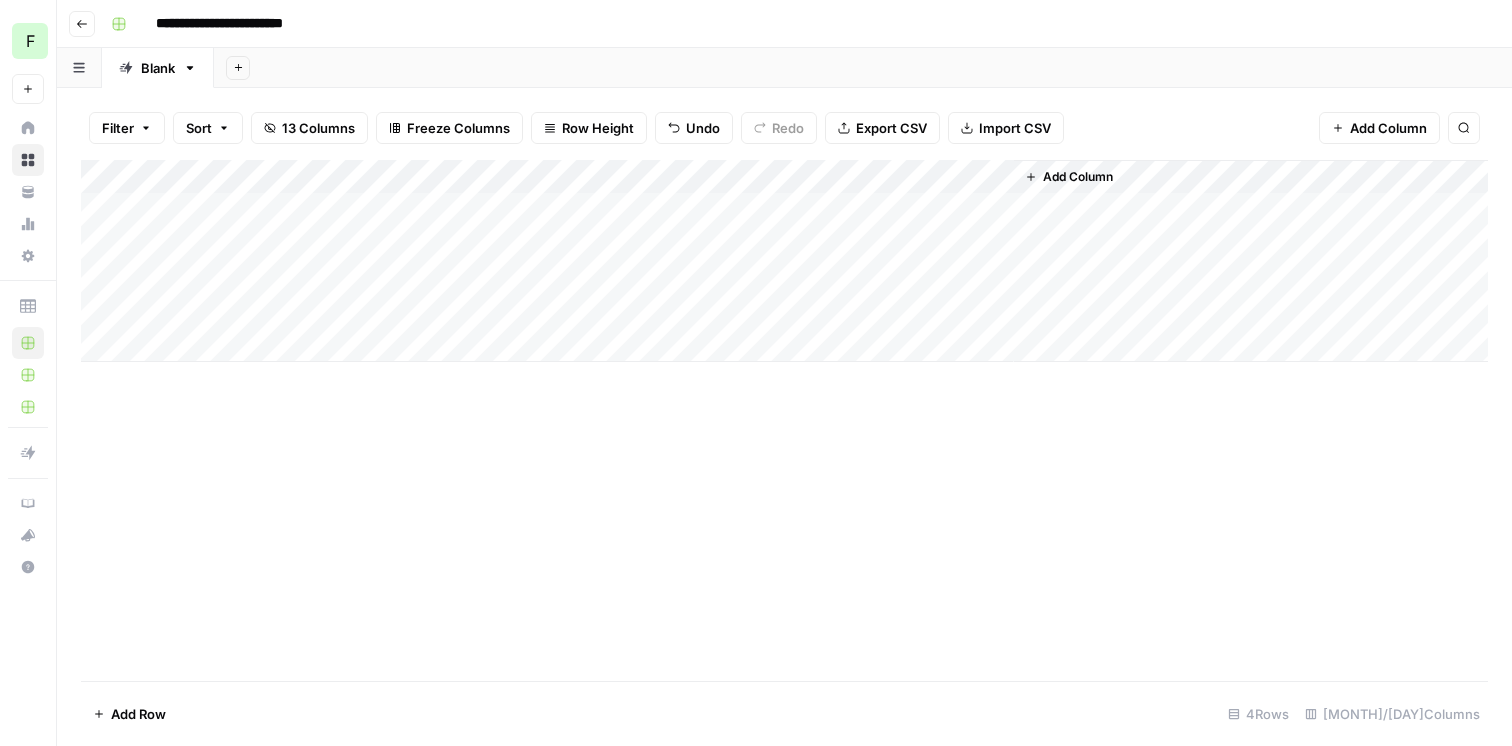 click on "Add Column" at bounding box center (784, 261) 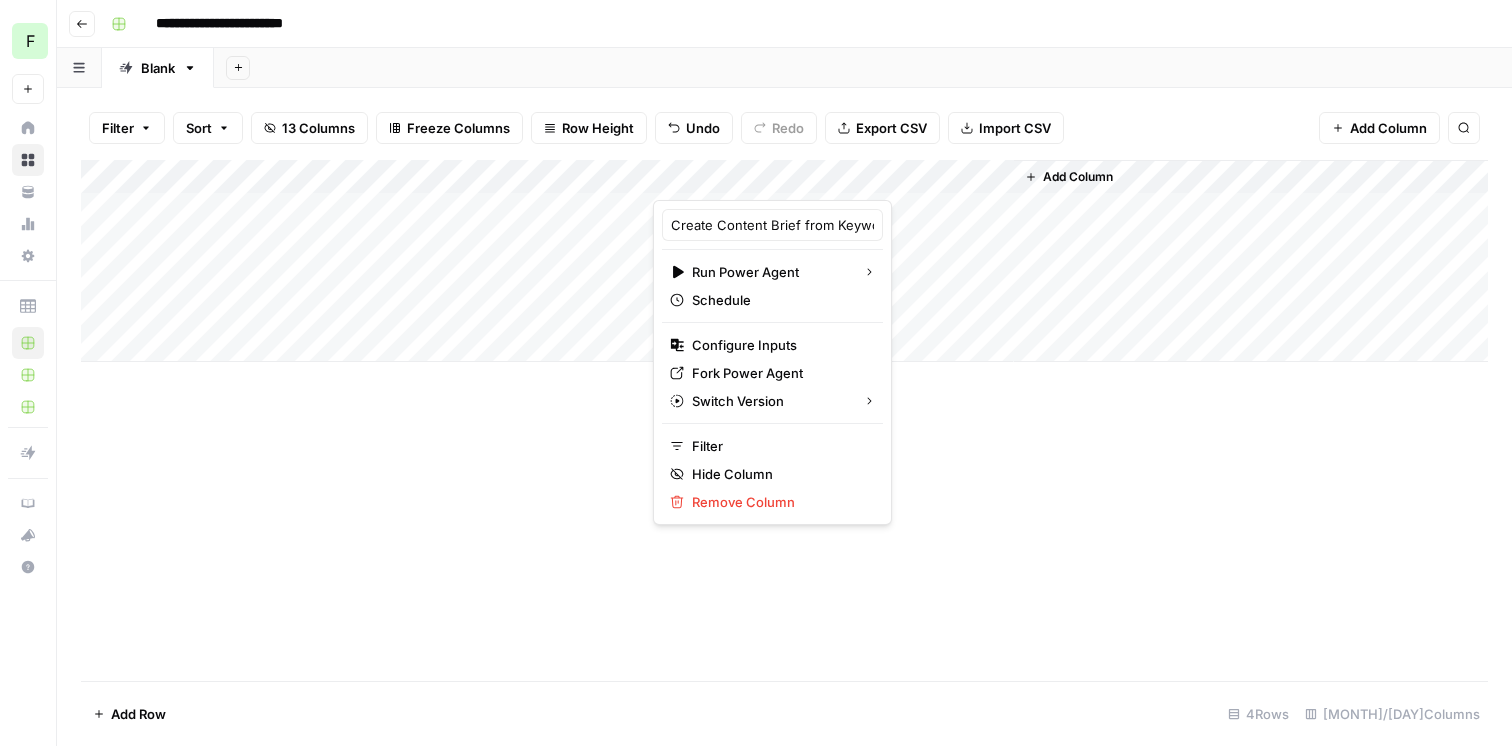 click on "Add Column" at bounding box center (784, 420) 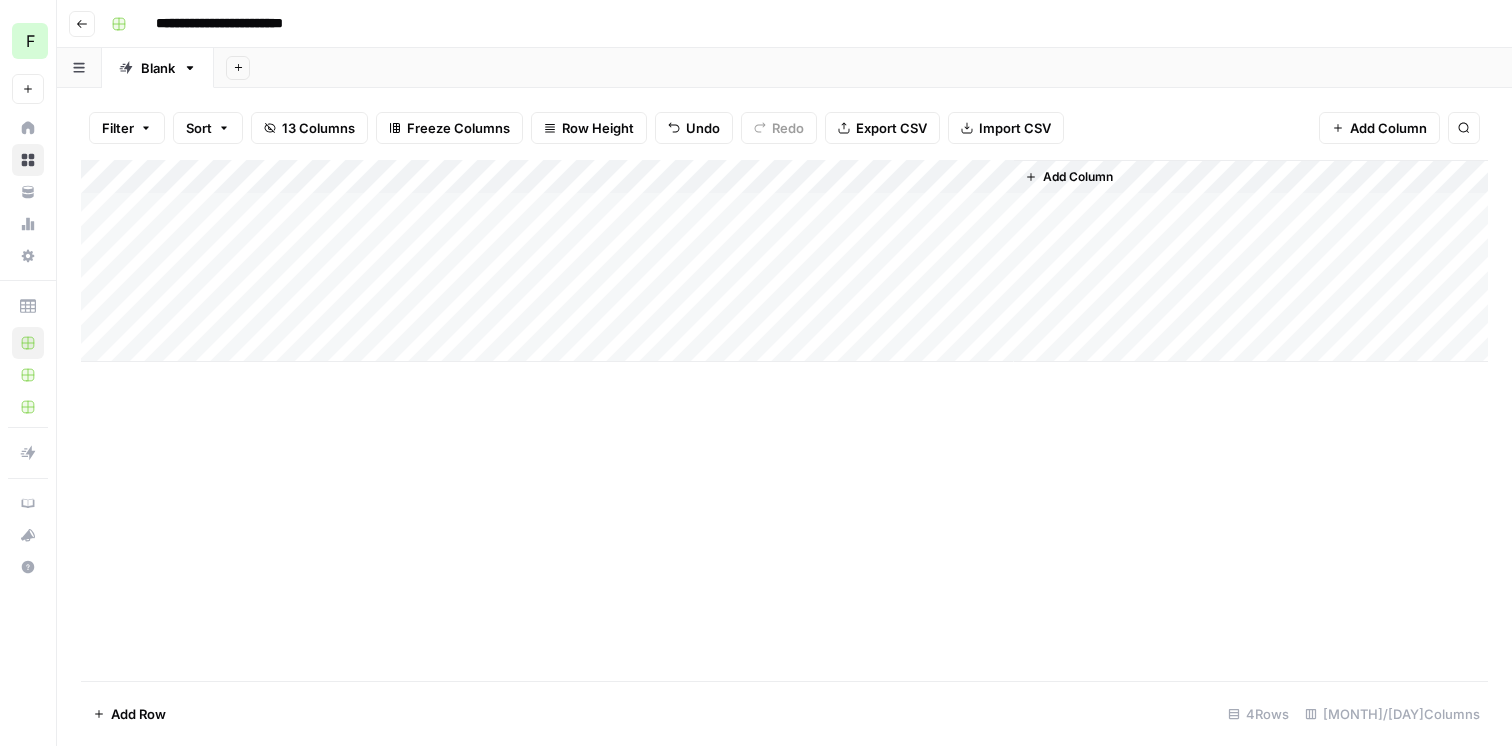 click on "Add Column" at bounding box center (784, 261) 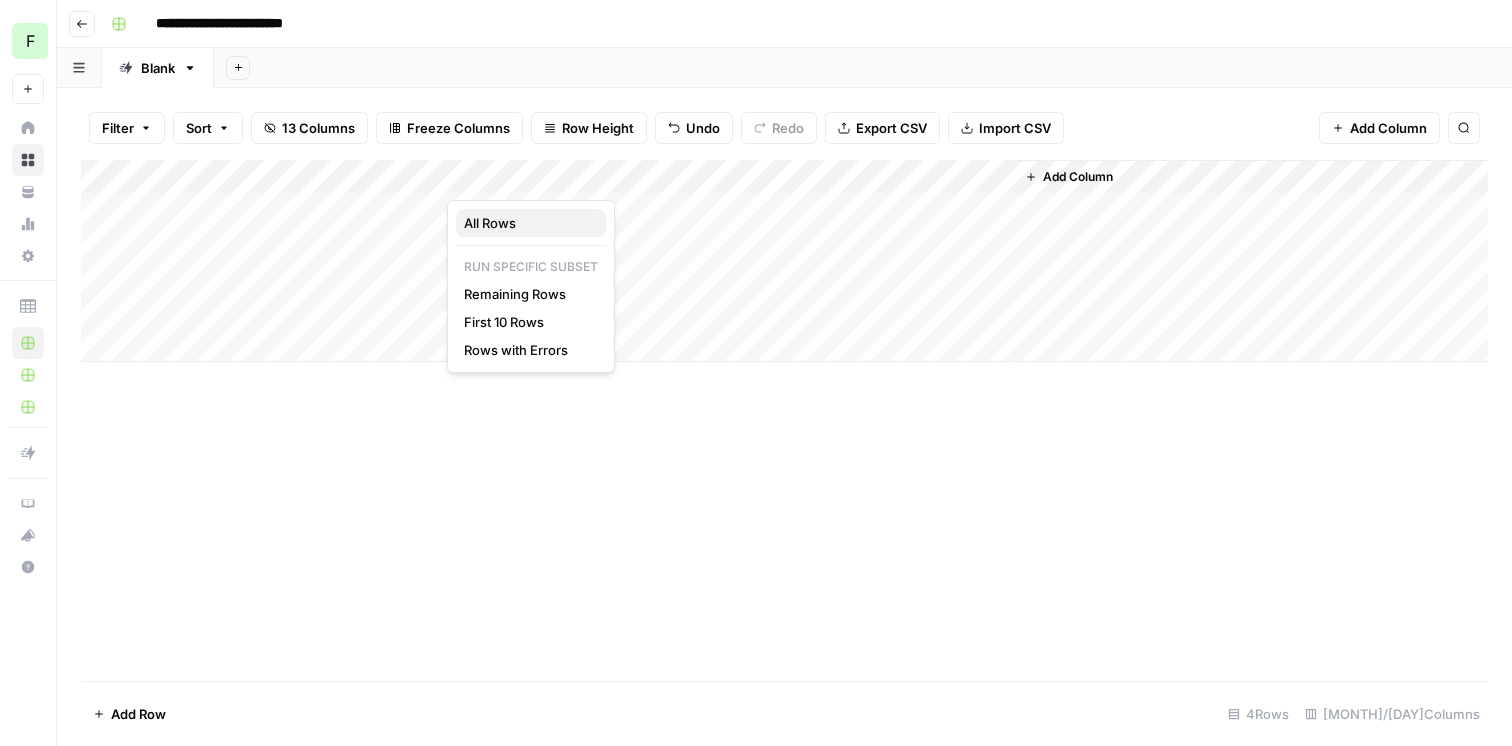 click on "All Rows" at bounding box center [527, 223] 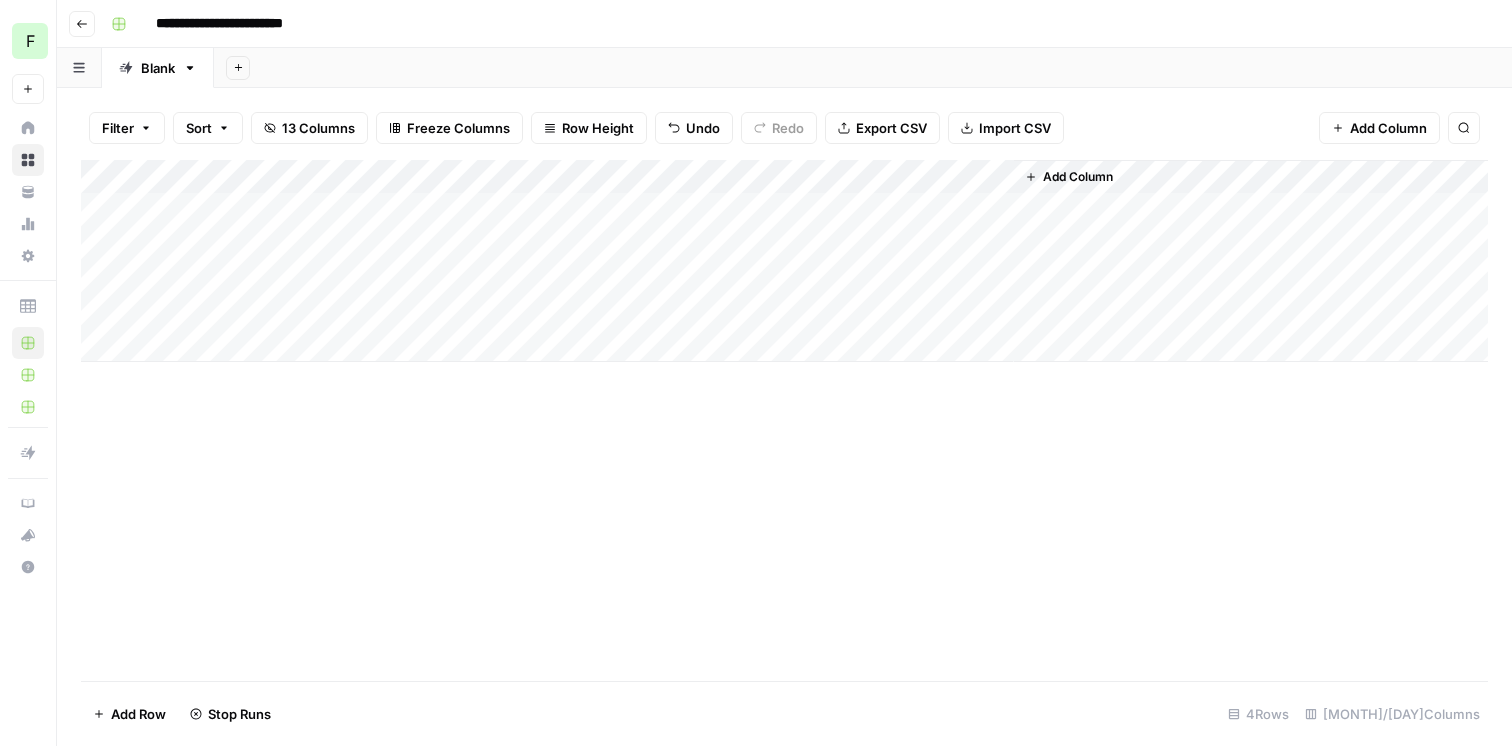 click on "Add Column" at bounding box center [784, 261] 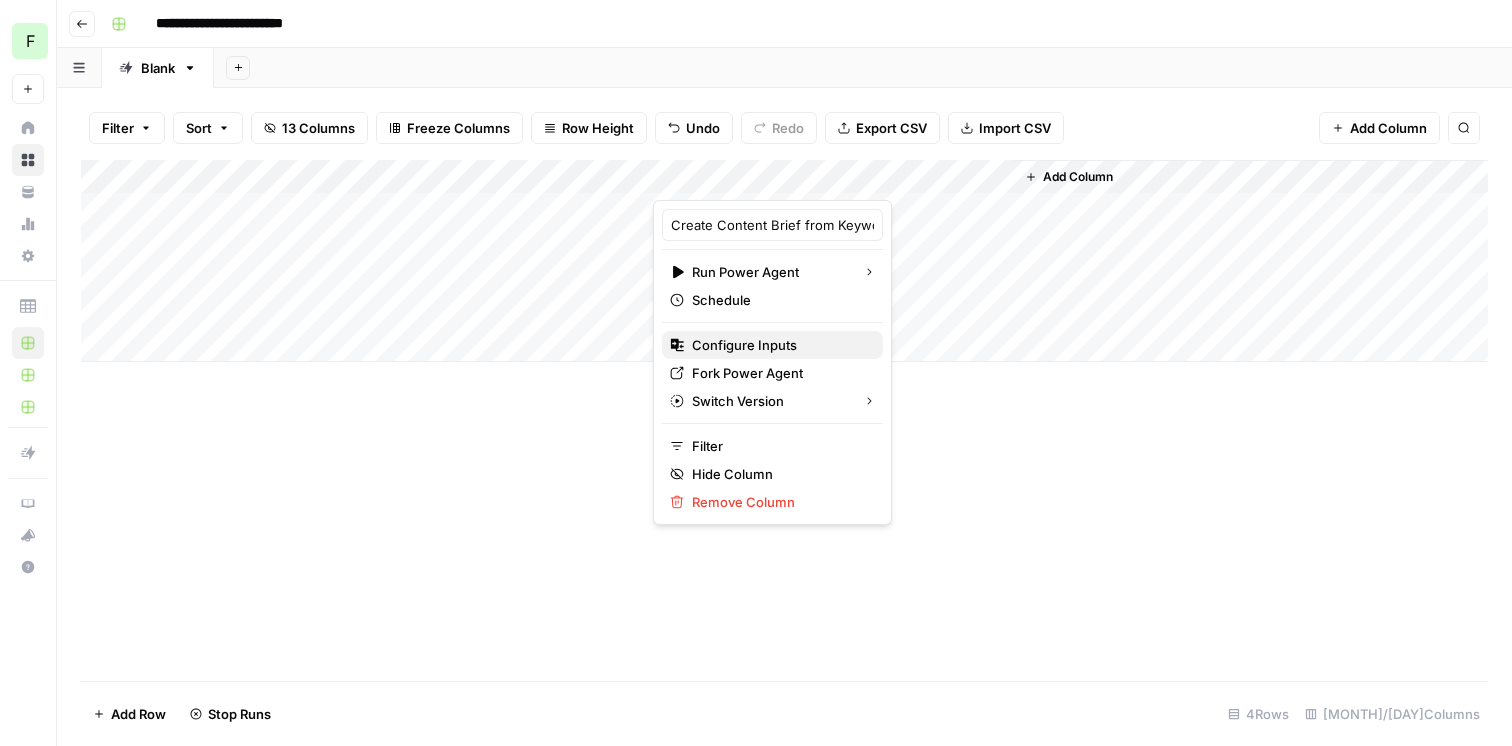 click on "Configure Inputs" at bounding box center (779, 345) 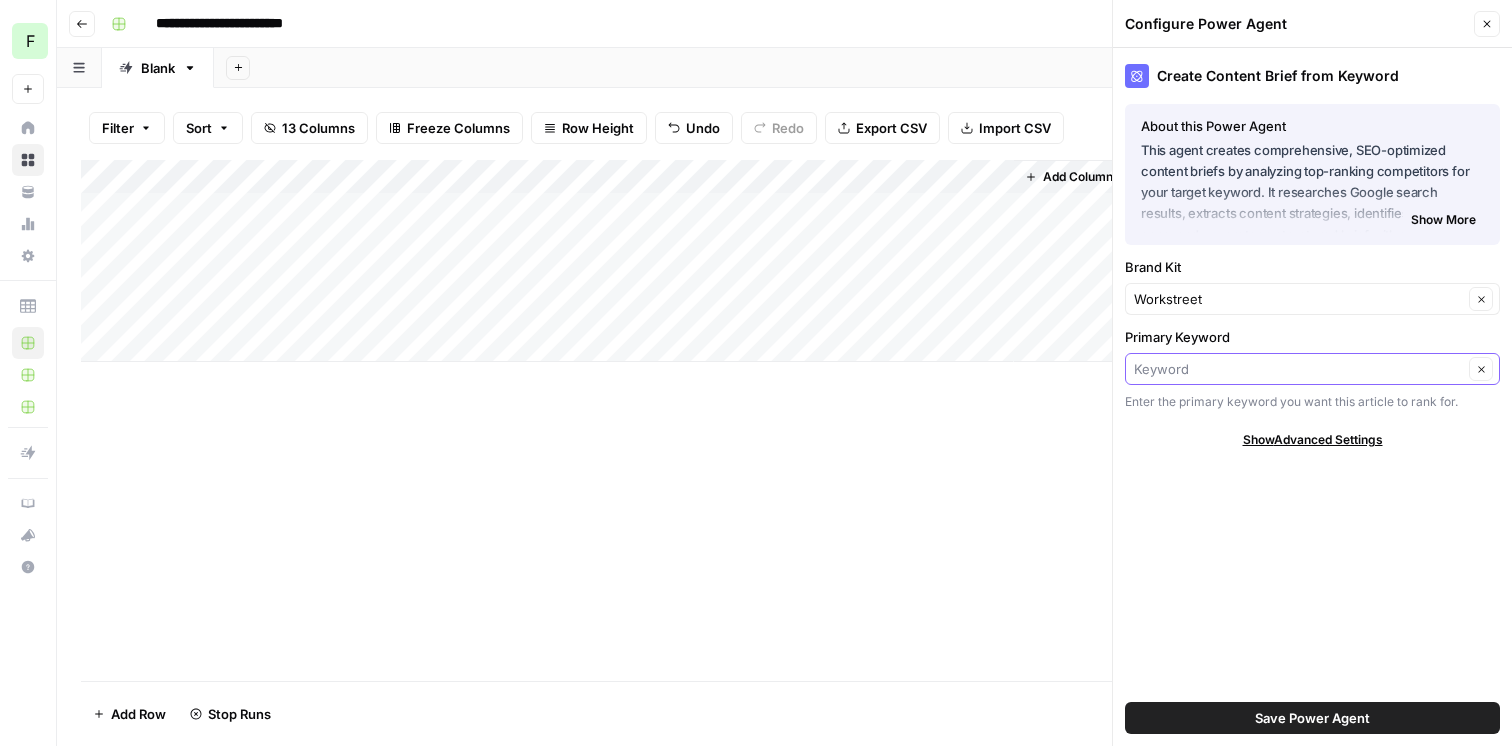click on "Primary Keyword" at bounding box center [1298, 369] 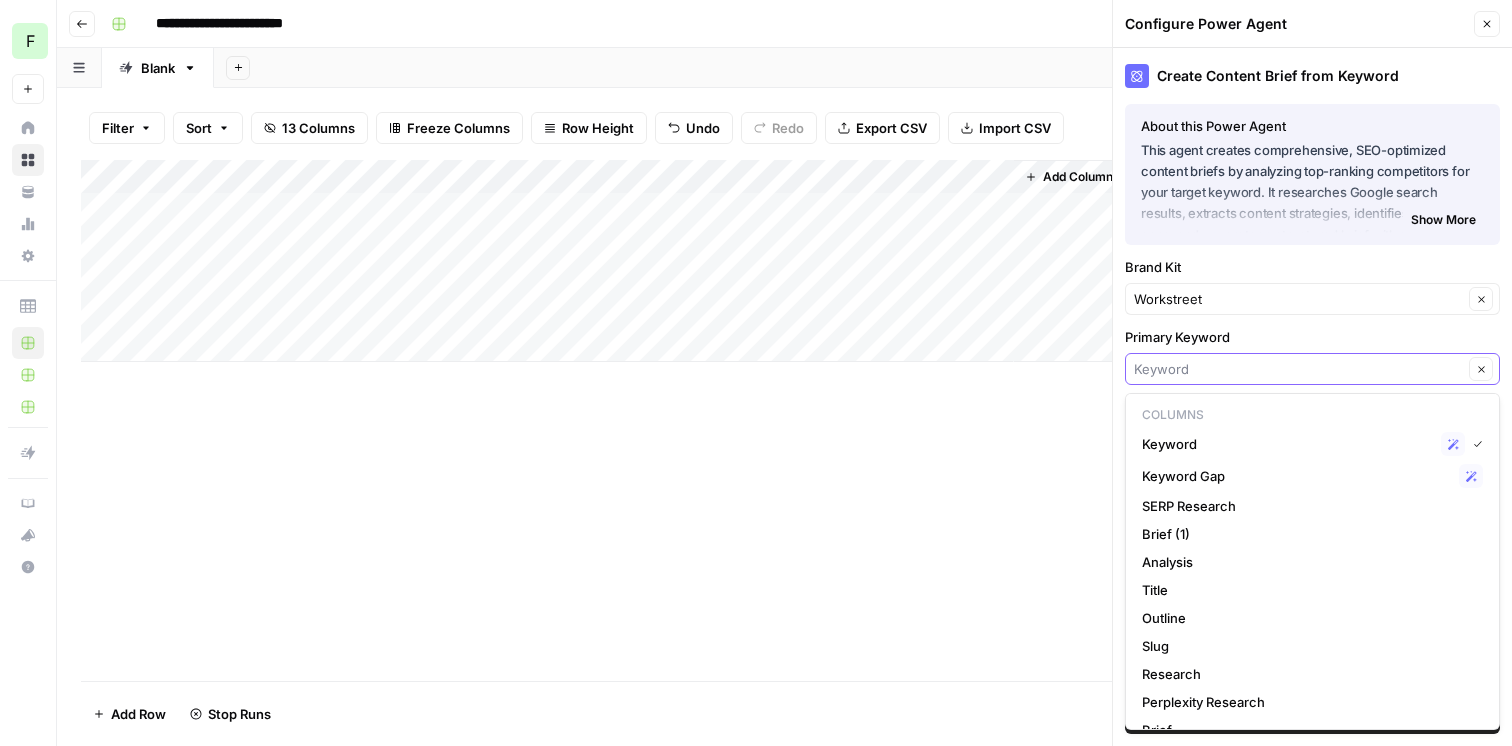 click on "Primary Keyword" at bounding box center (1298, 369) 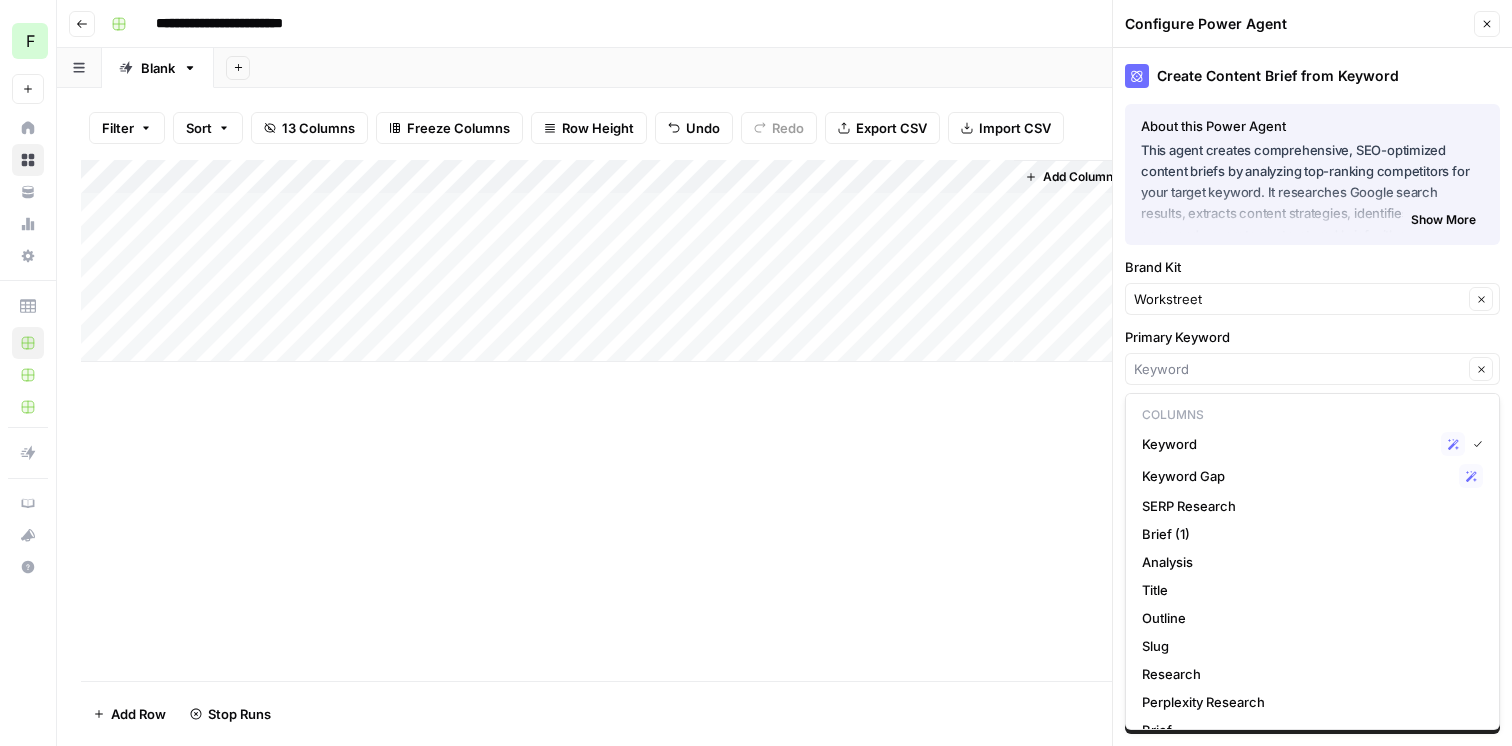 type on "Keyword" 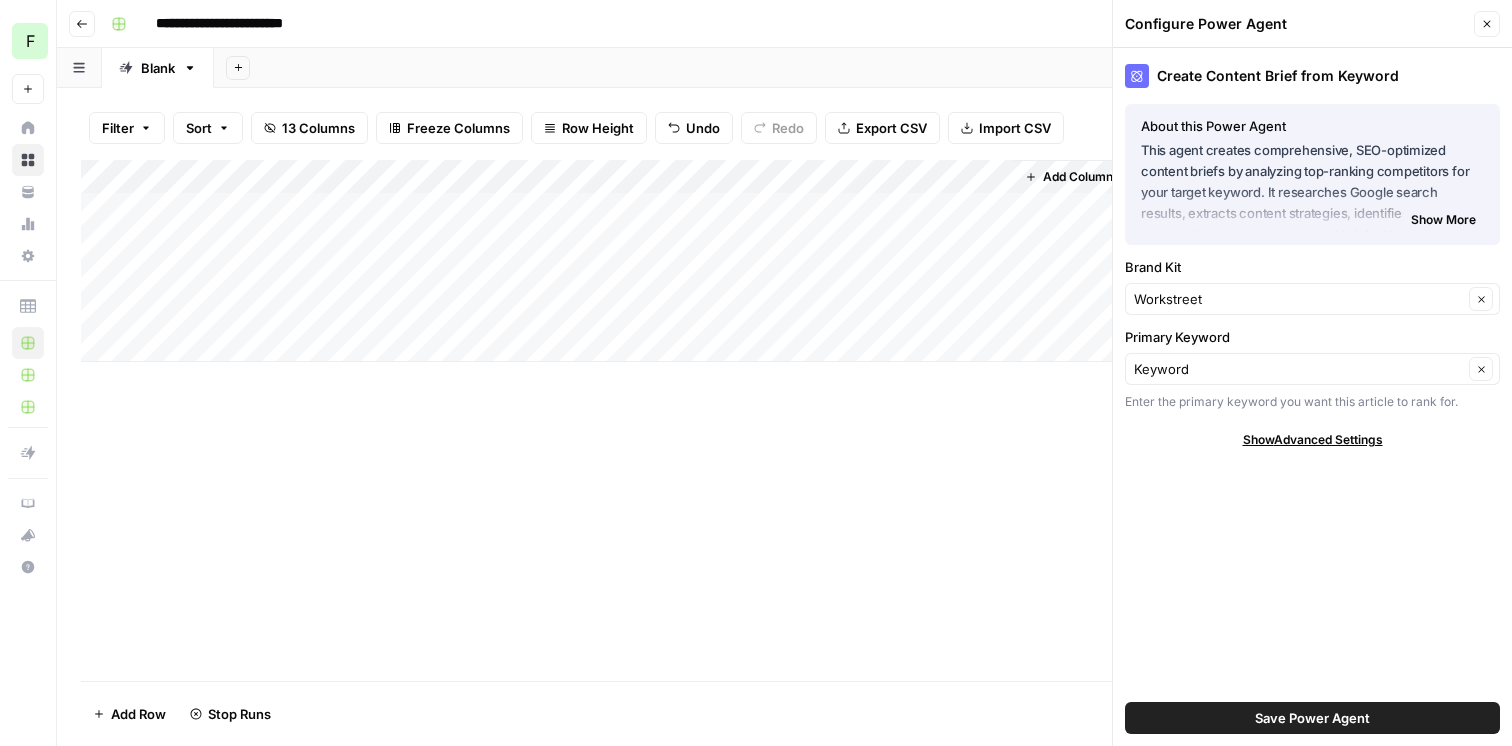 click on "Primary Keyword" at bounding box center [1312, 337] 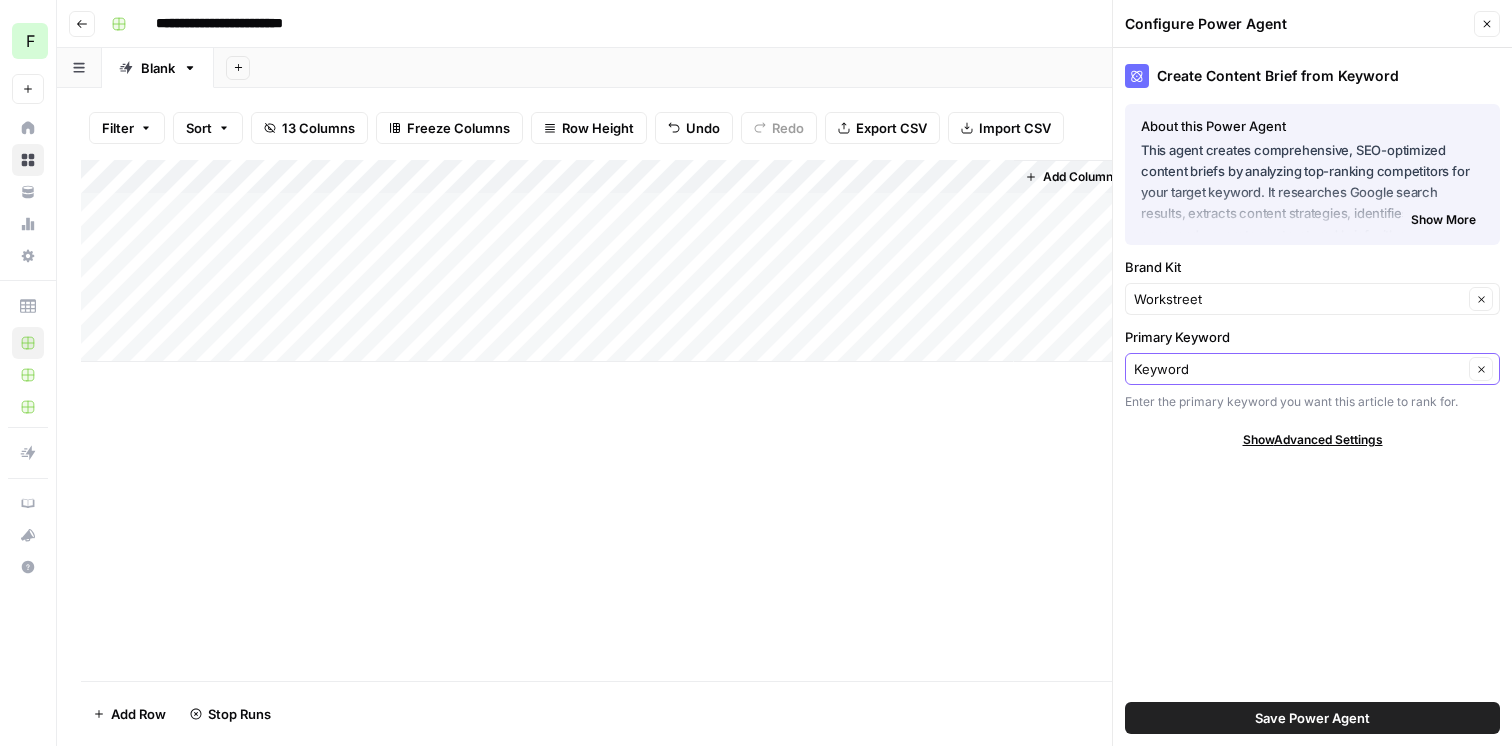 click on "Keyword" at bounding box center (1298, 369) 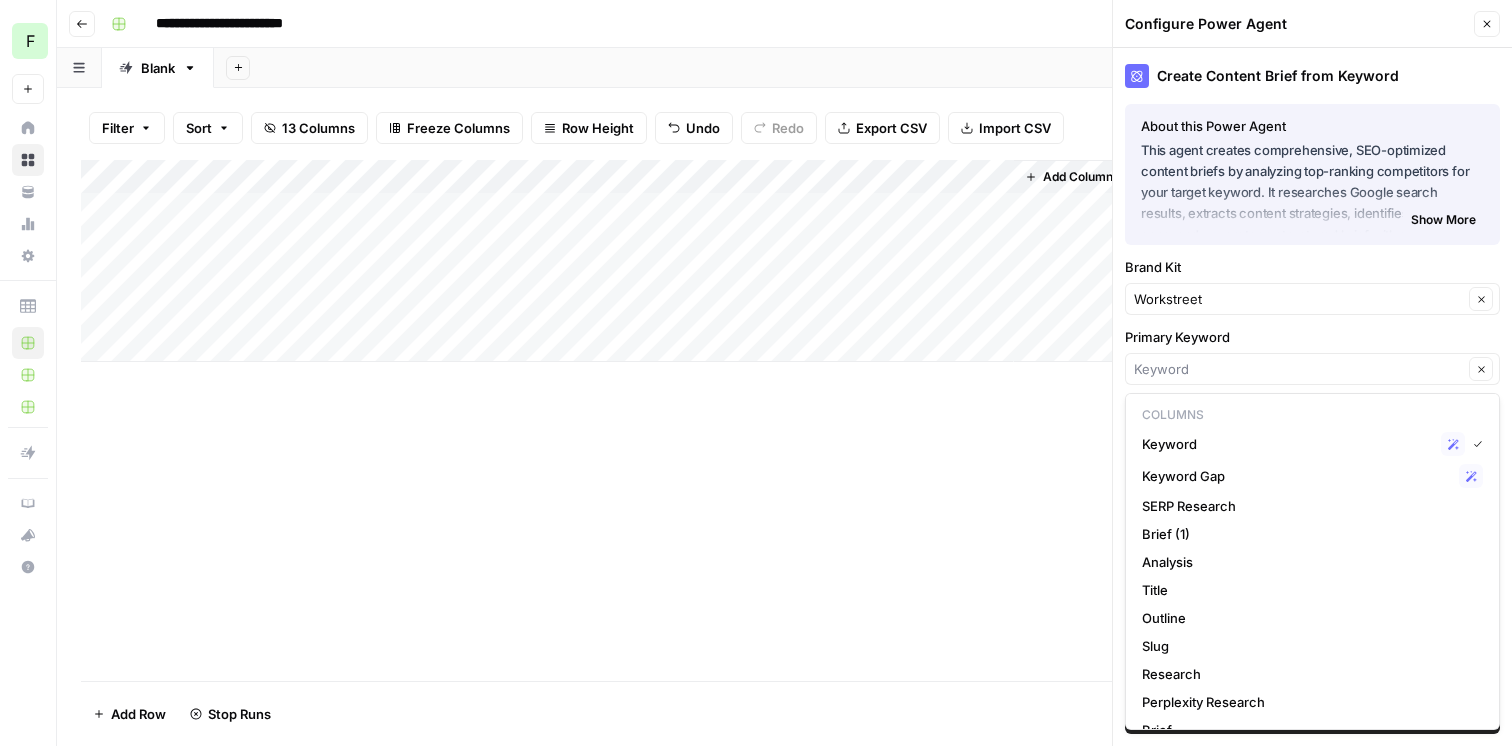 type on "Keyword" 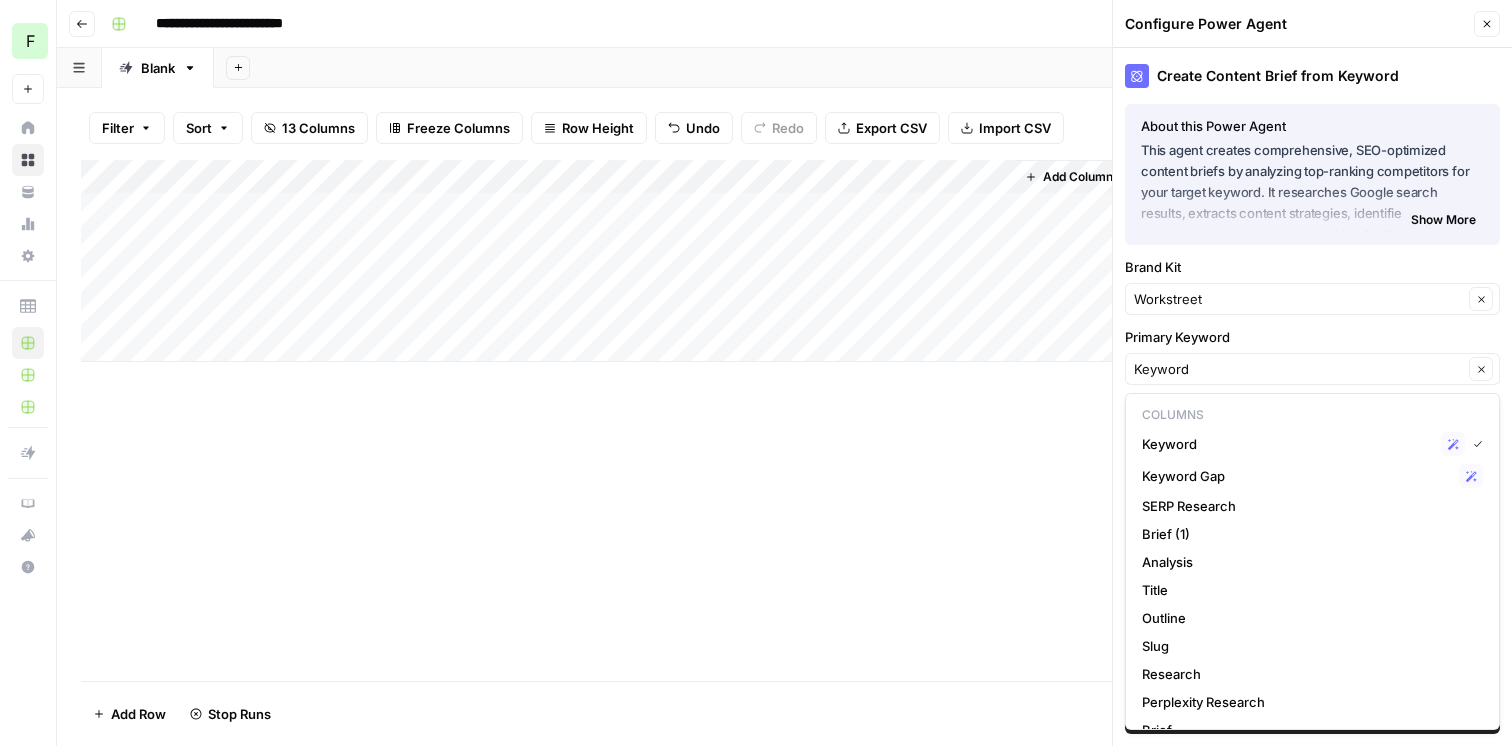 click on "Add Column" at bounding box center [784, 420] 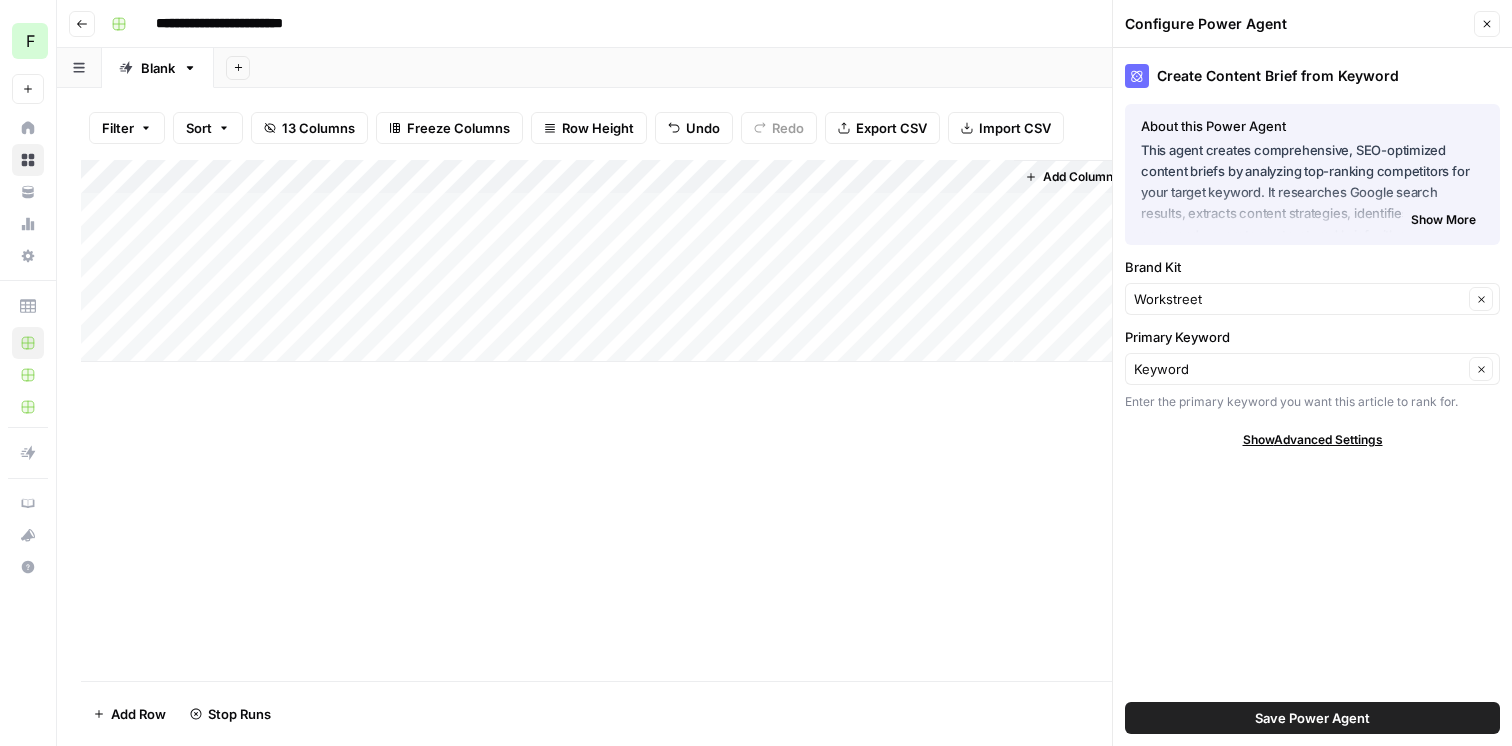 click on "Show  Advanced Settings" at bounding box center [1313, 440] 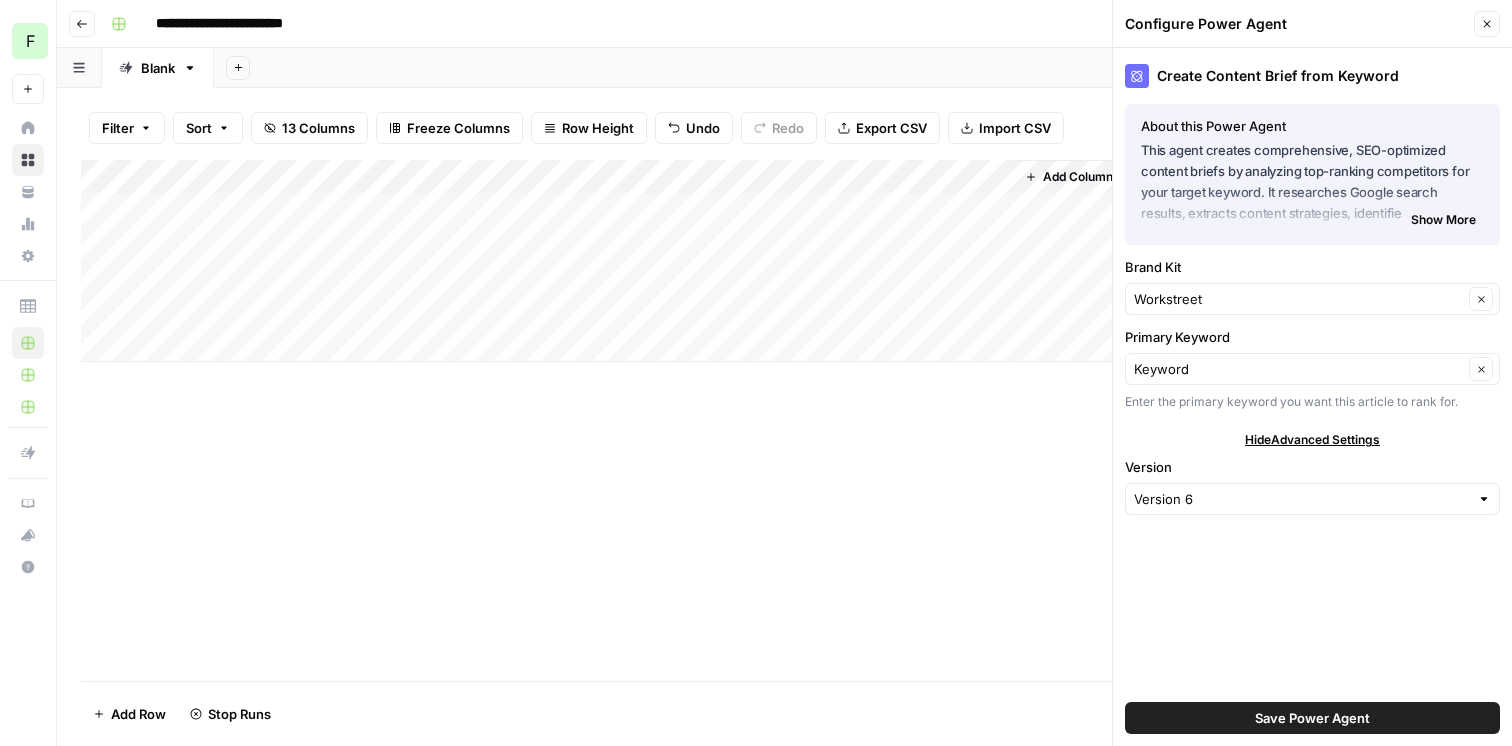 click on "Add Column" at bounding box center (784, 261) 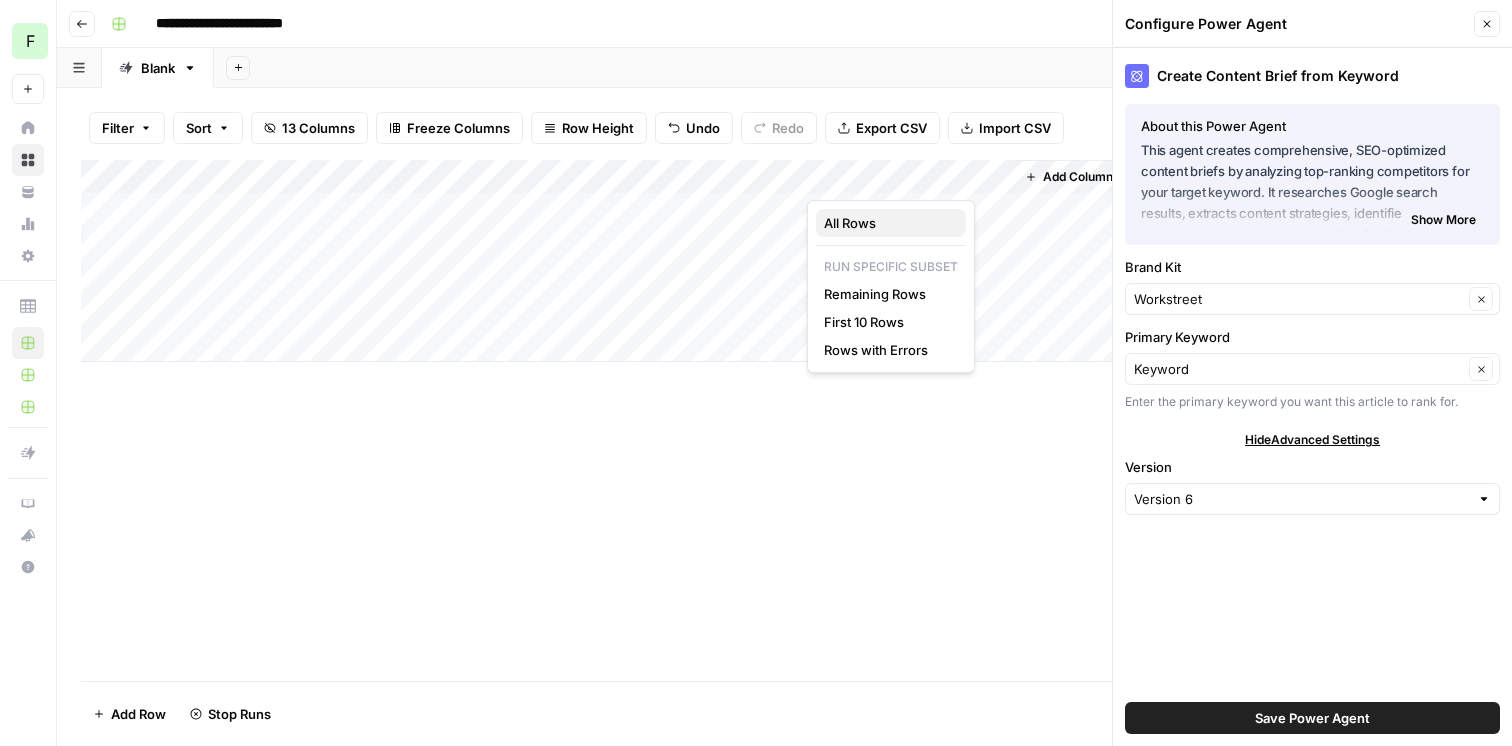 click on "All Rows" at bounding box center [887, 223] 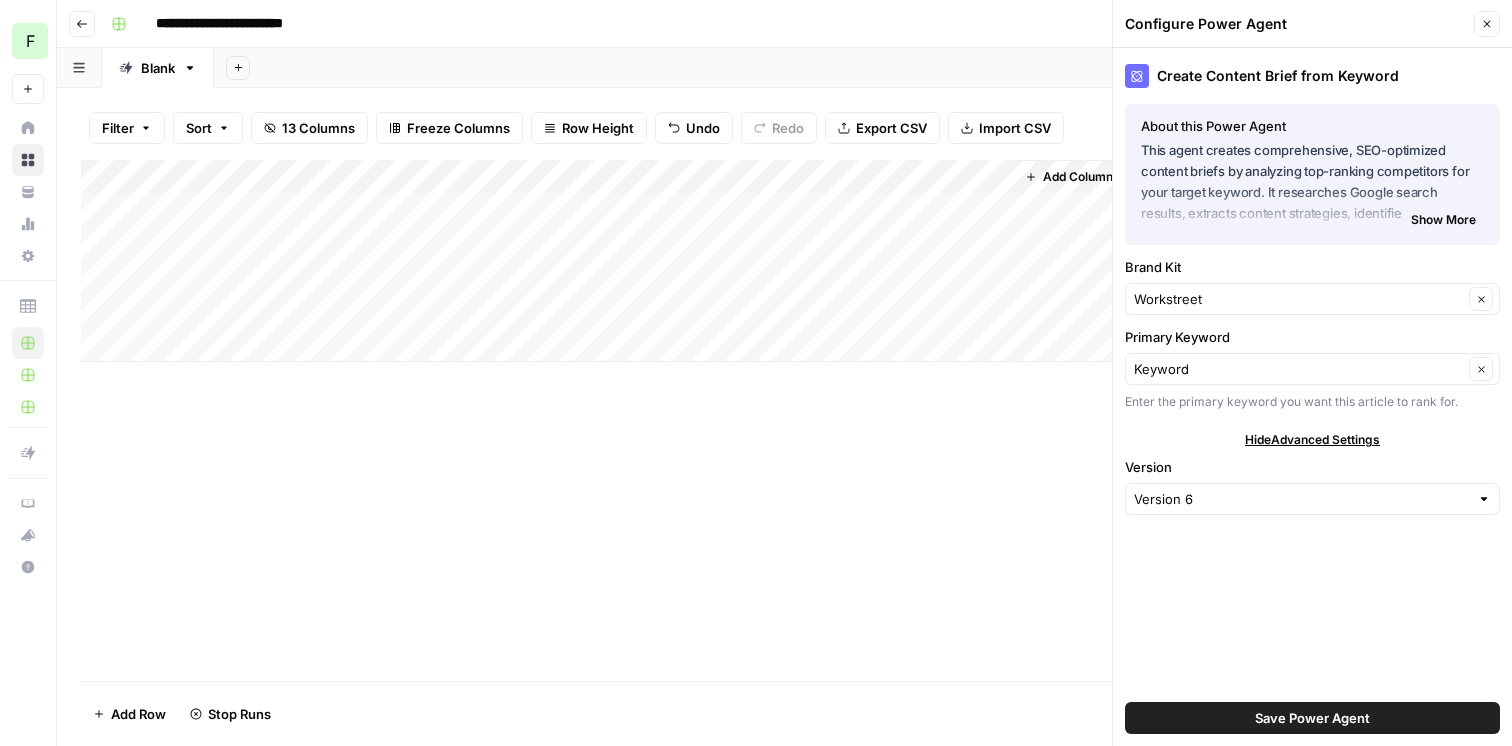 click 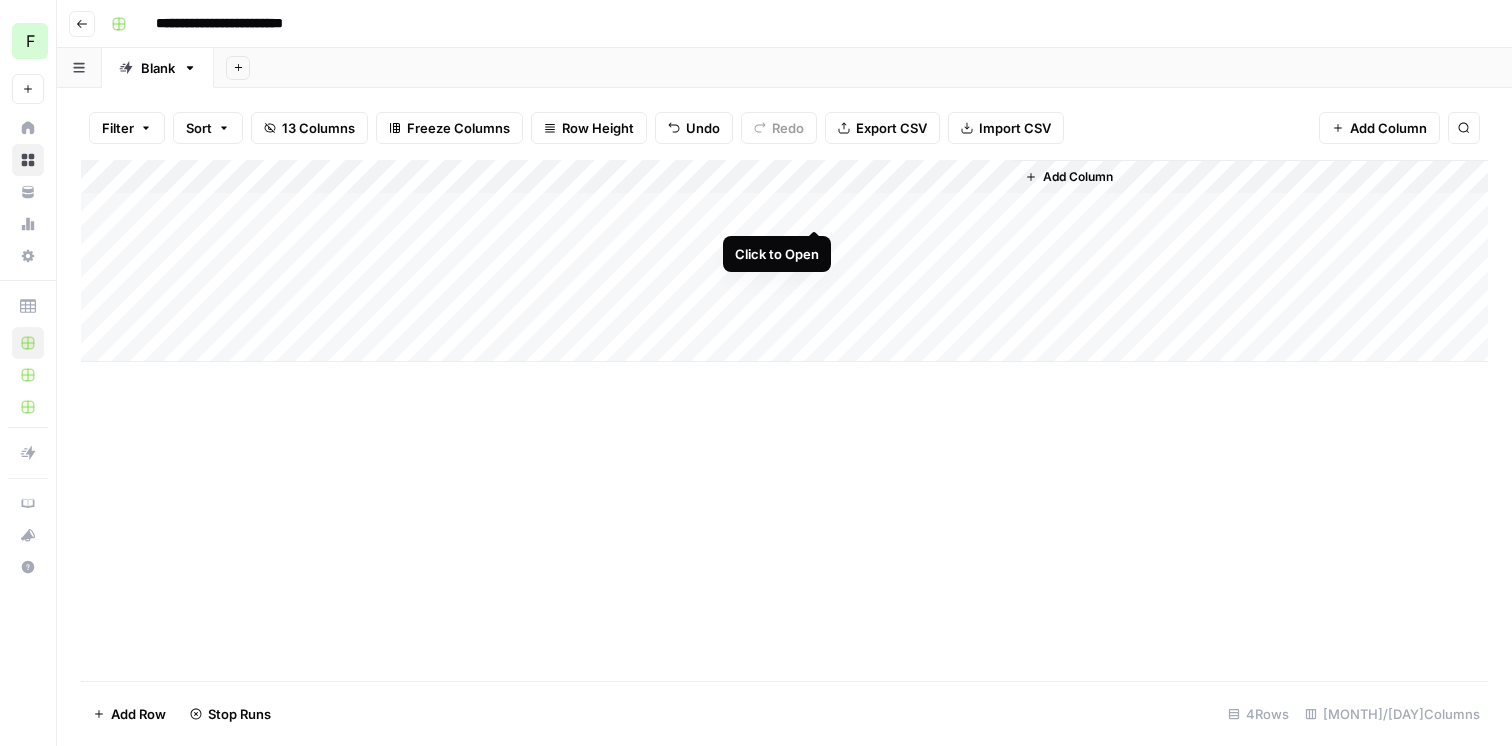 click on "Add Column" at bounding box center (784, 261) 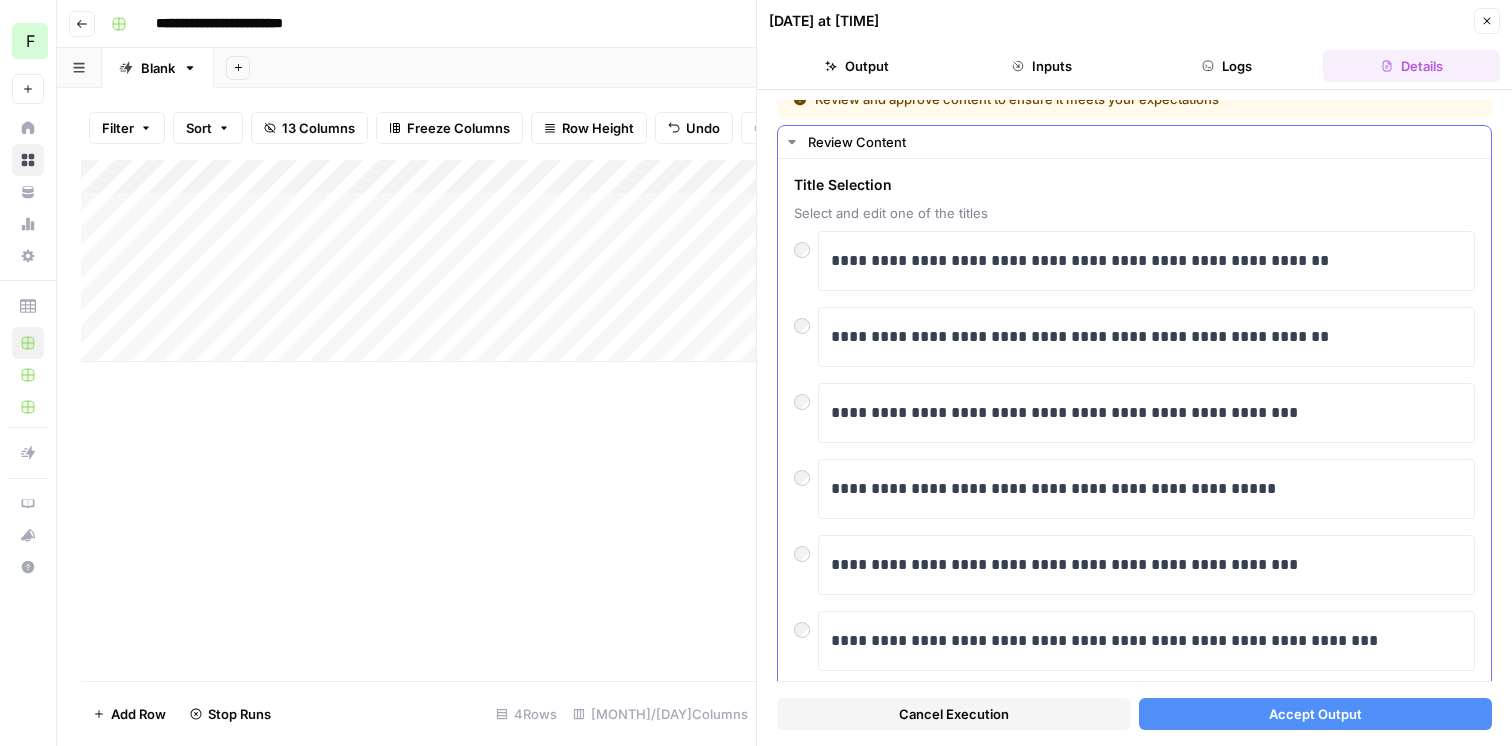 scroll, scrollTop: 38, scrollLeft: 0, axis: vertical 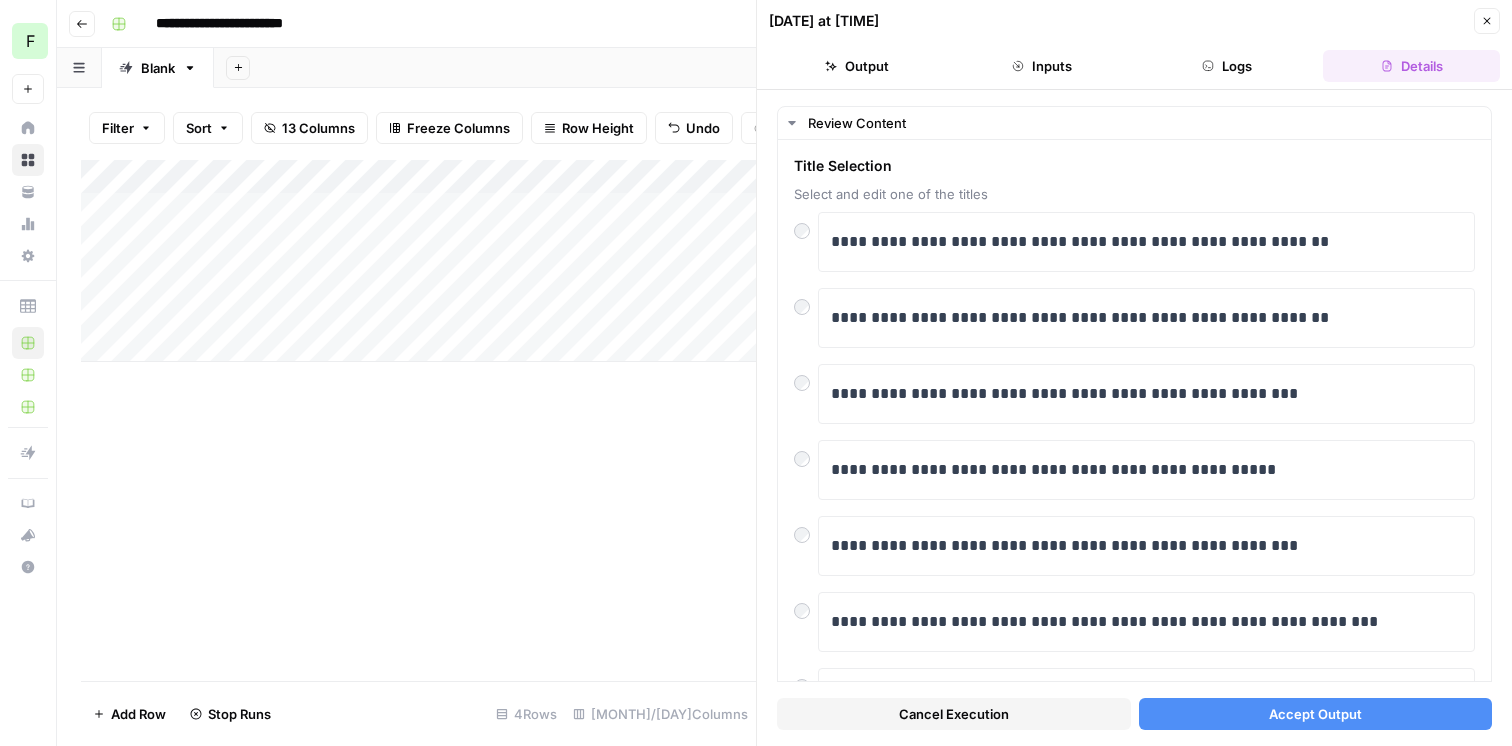 click on "Accept Output" at bounding box center (1315, 714) 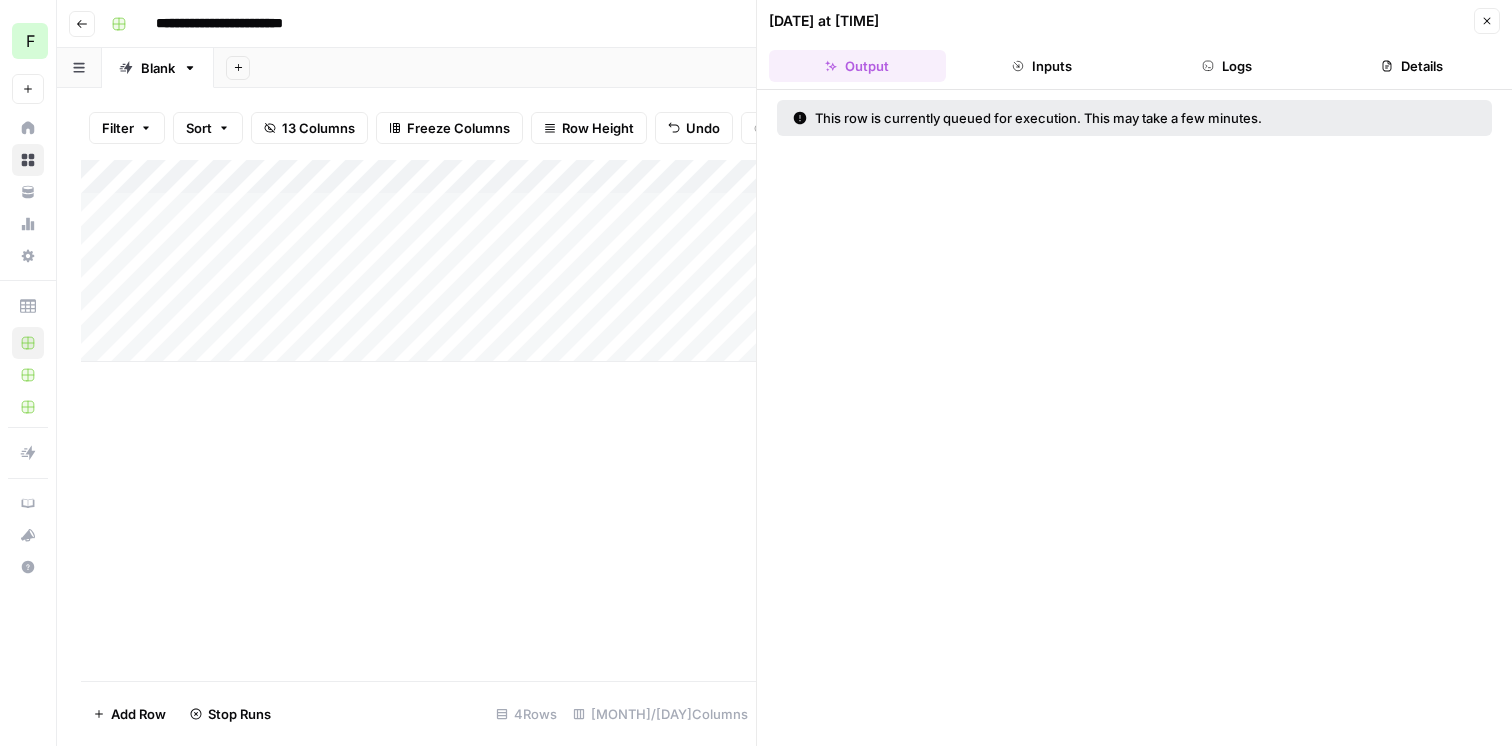 click 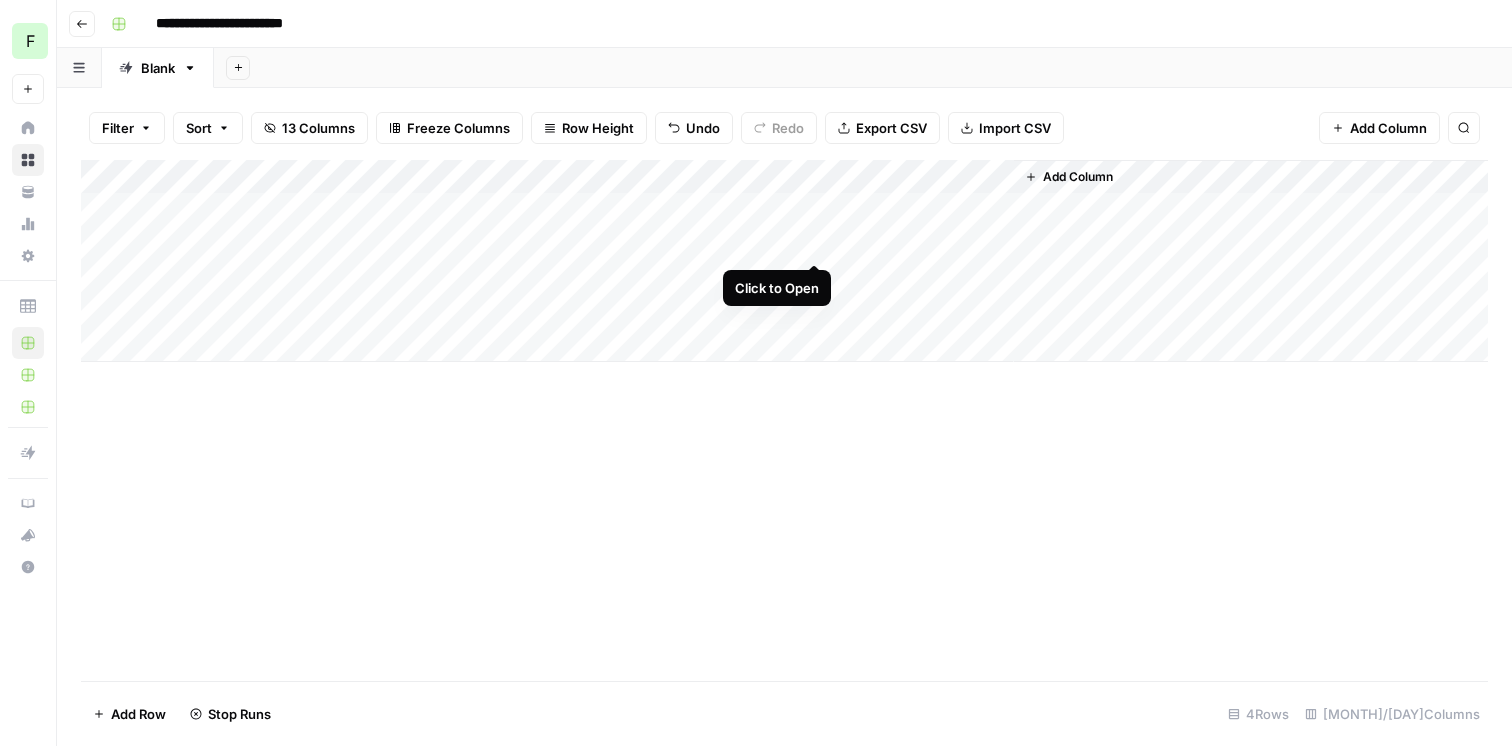 click on "Add Column" at bounding box center [784, 261] 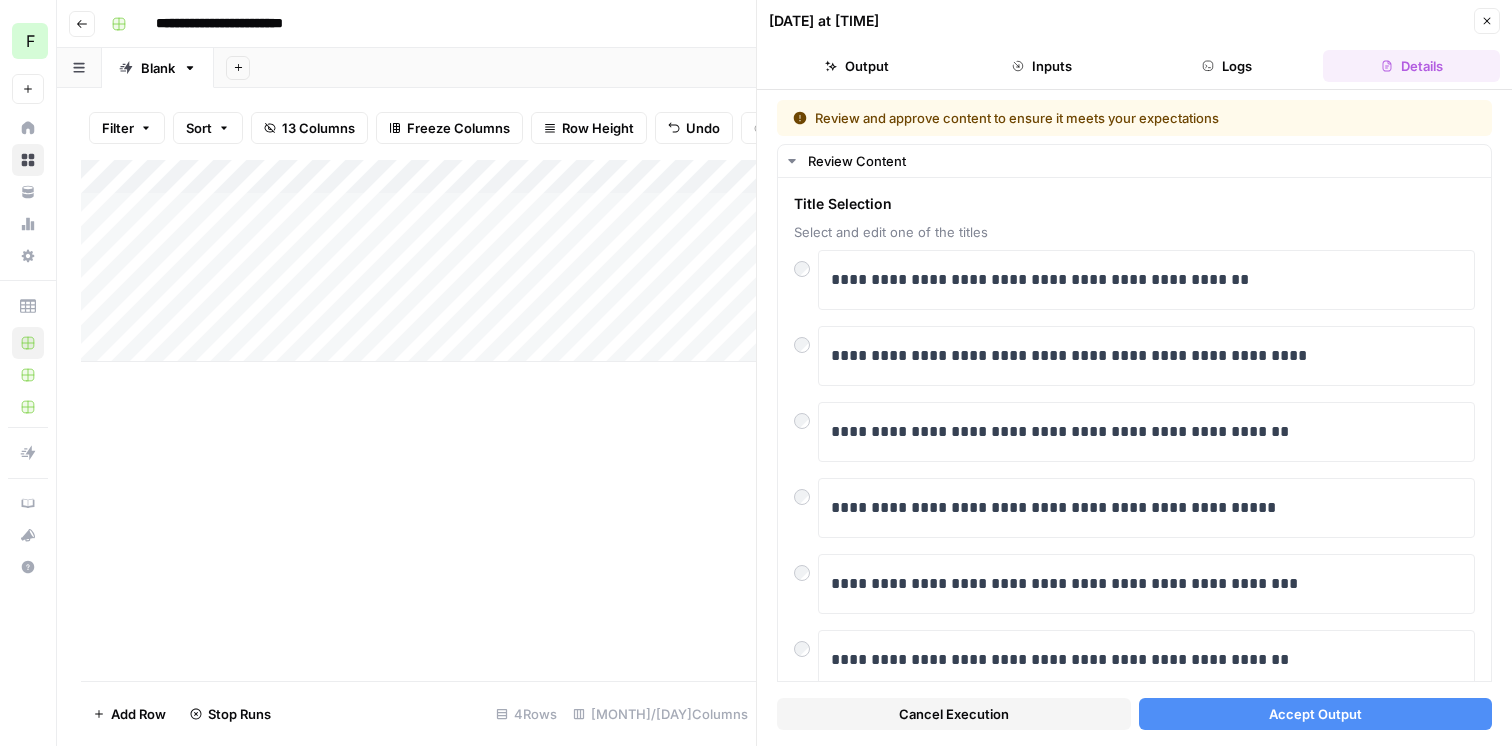 click on "Accept Output" at bounding box center (1315, 714) 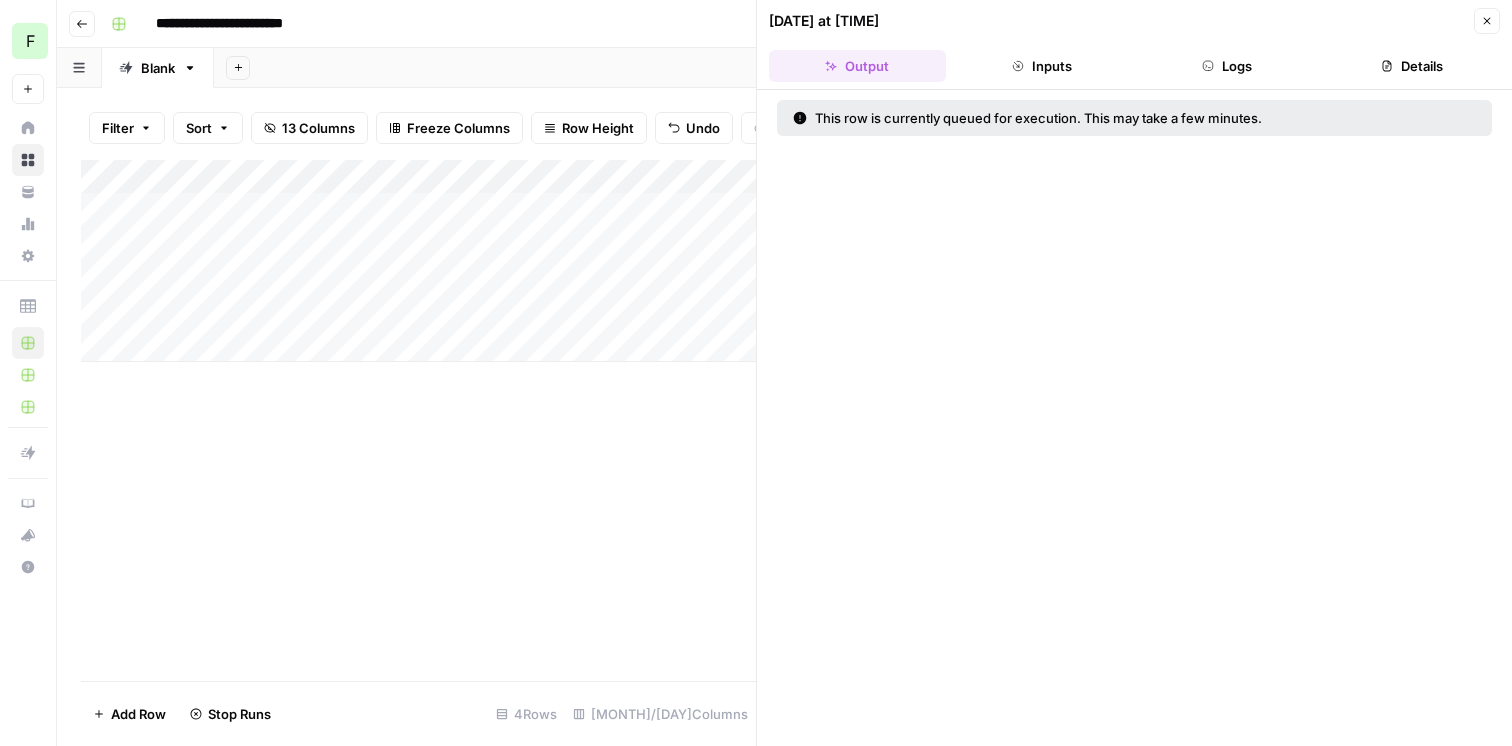 click on "Add Column" at bounding box center (418, 261) 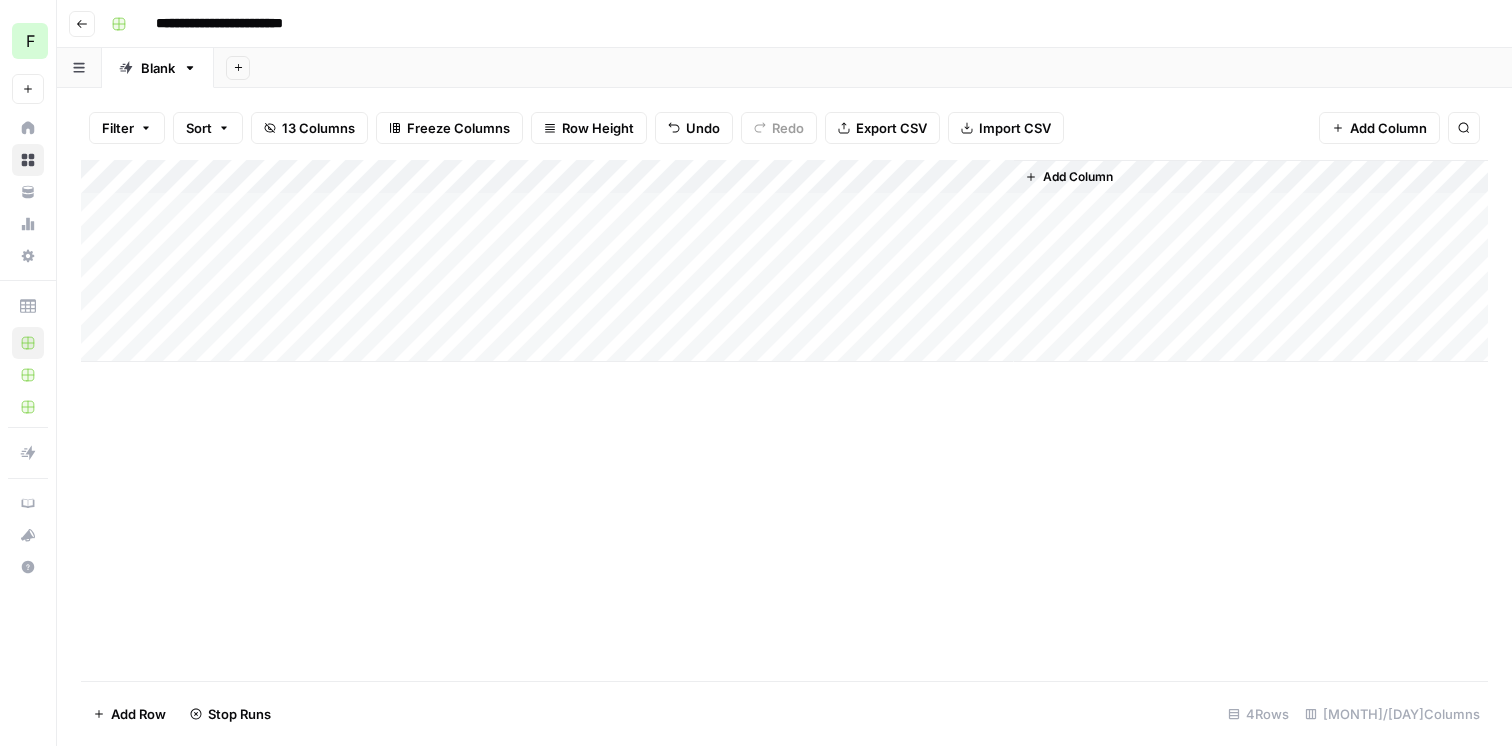 click on "Add Column" at bounding box center [784, 261] 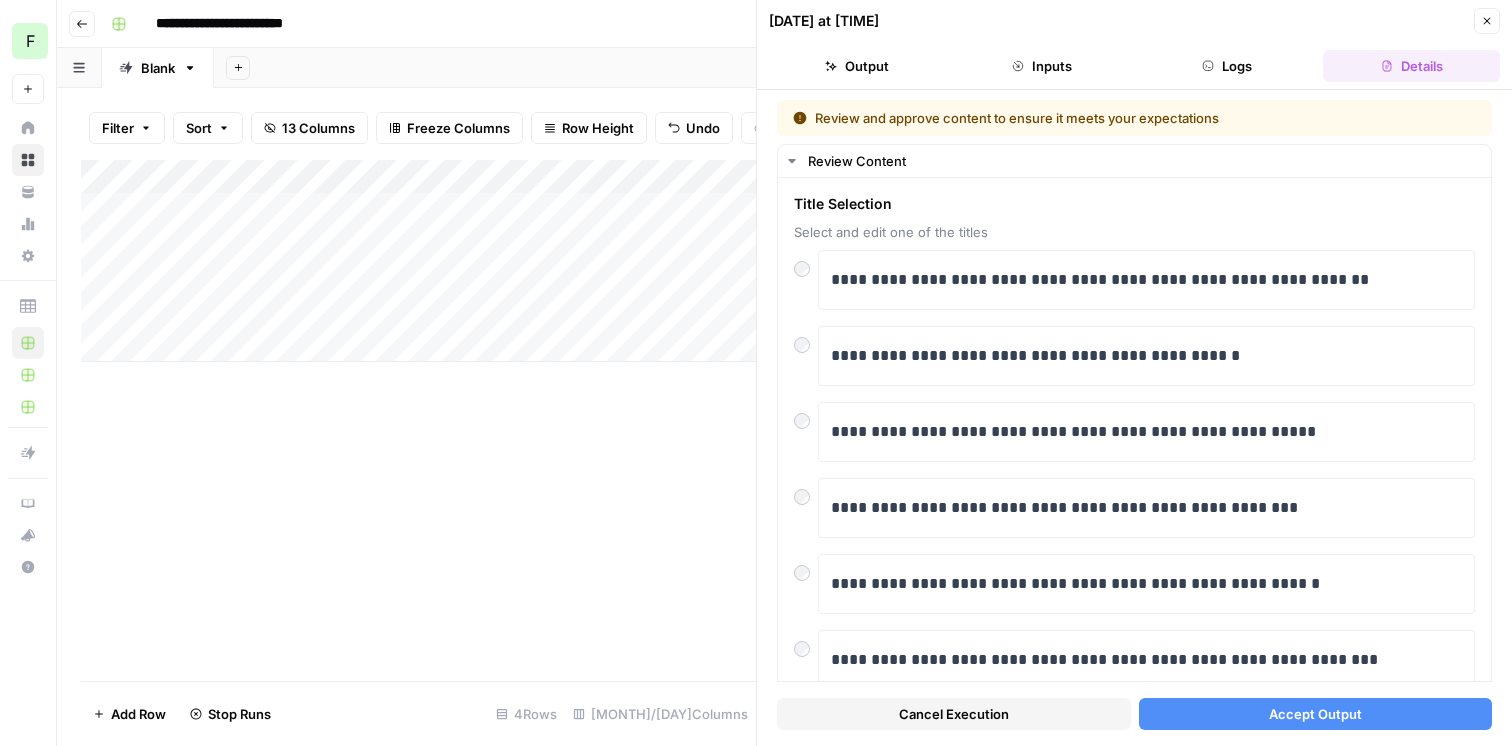 click on "Add Column" at bounding box center (418, 261) 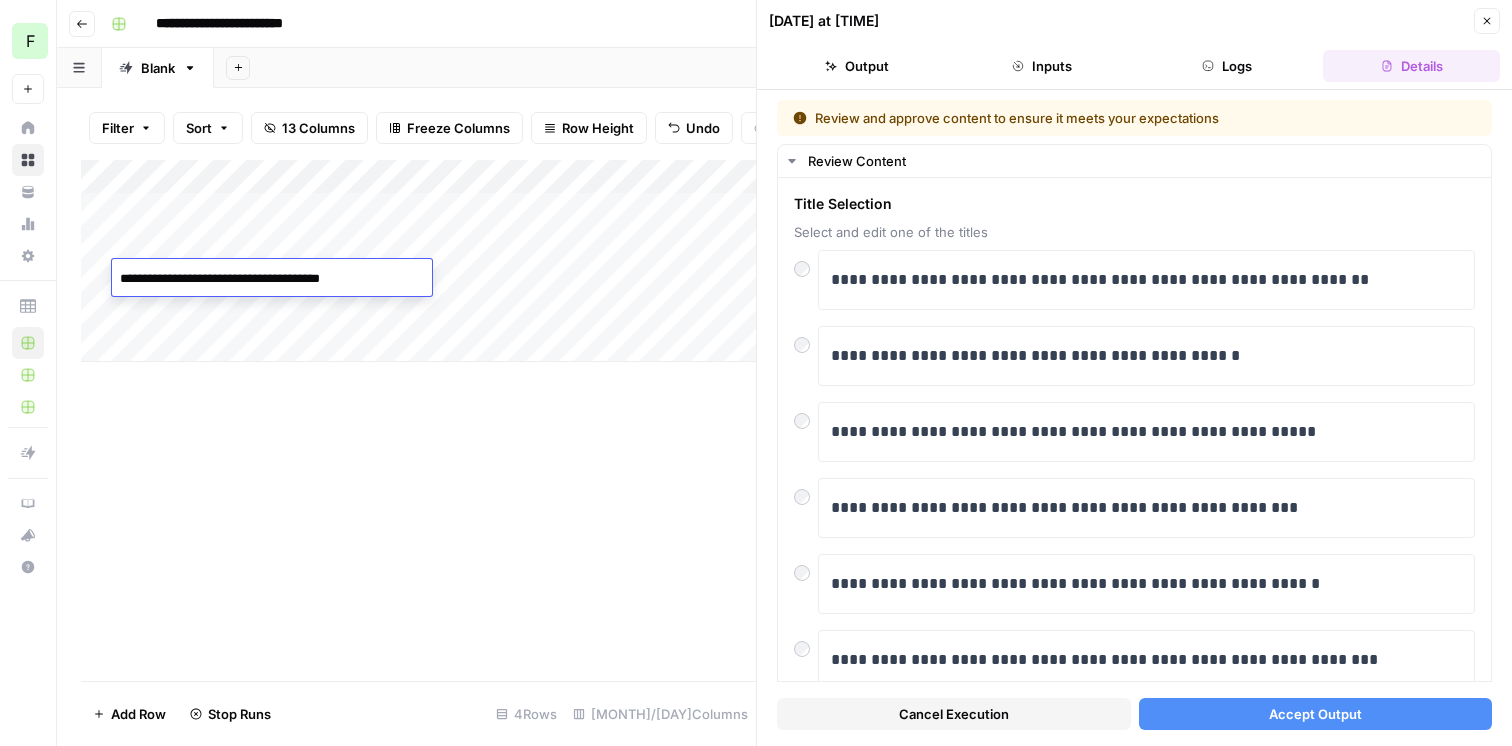 click on "**********" at bounding box center [272, 299] 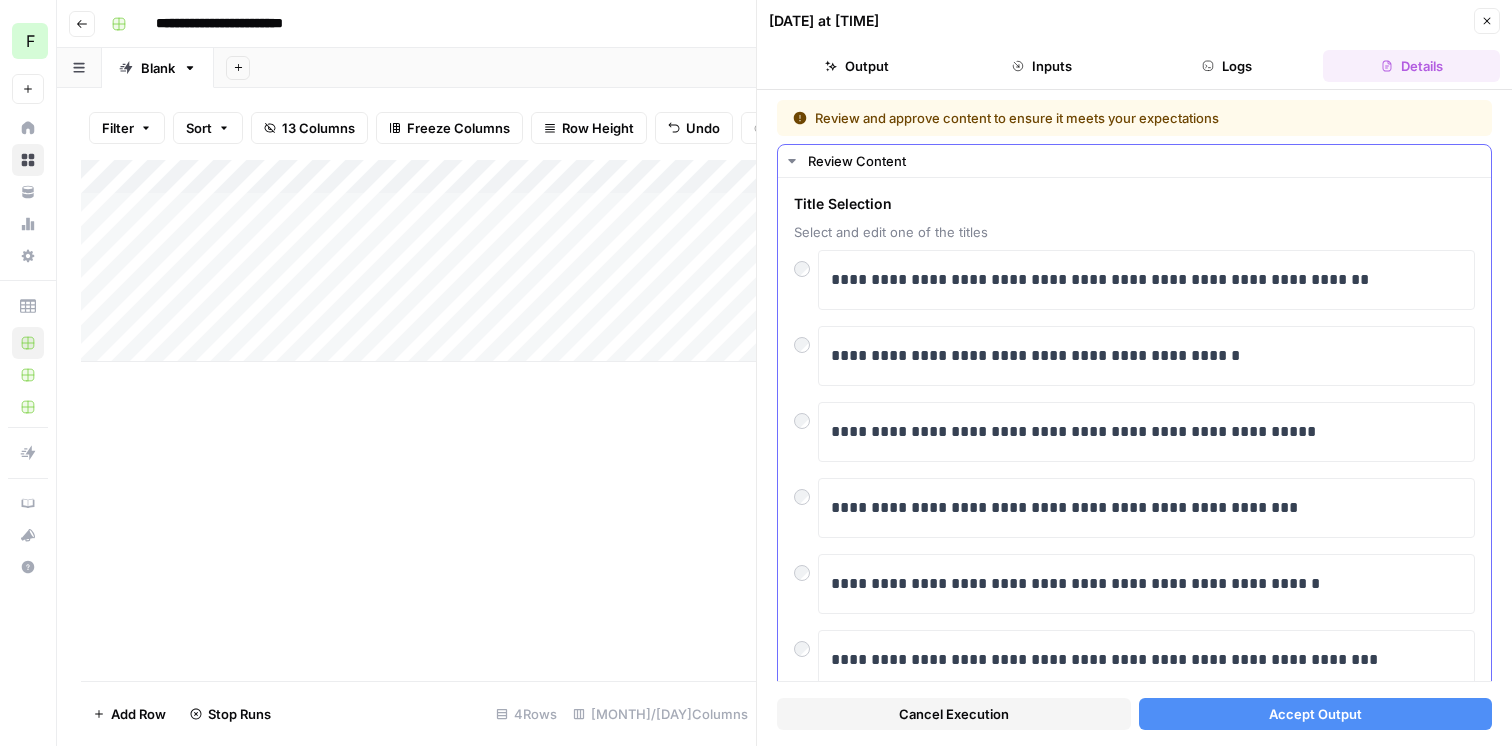 click on "Select and edit one of the titles" at bounding box center [1134, 232] 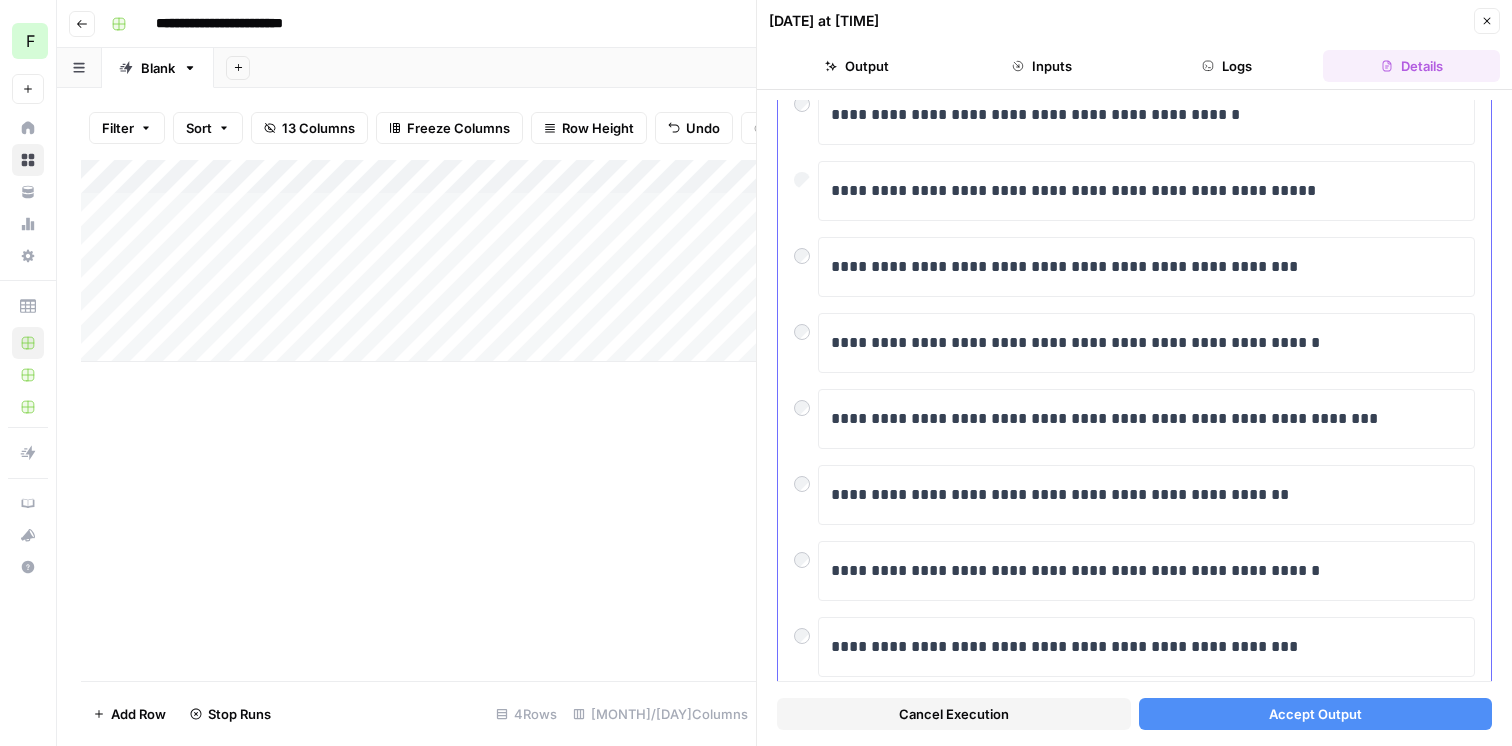 scroll, scrollTop: 372, scrollLeft: 0, axis: vertical 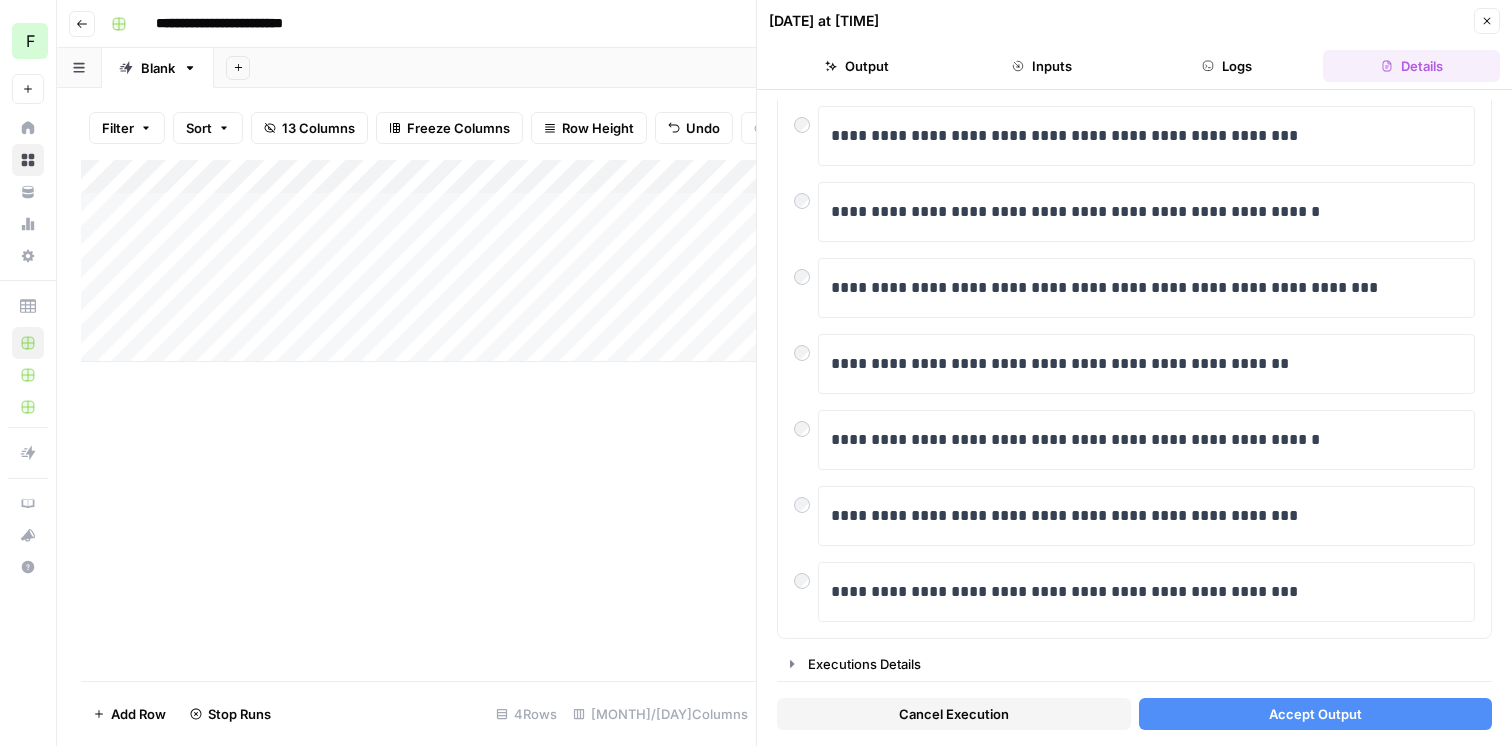 click on "Accept Output" at bounding box center [1315, 714] 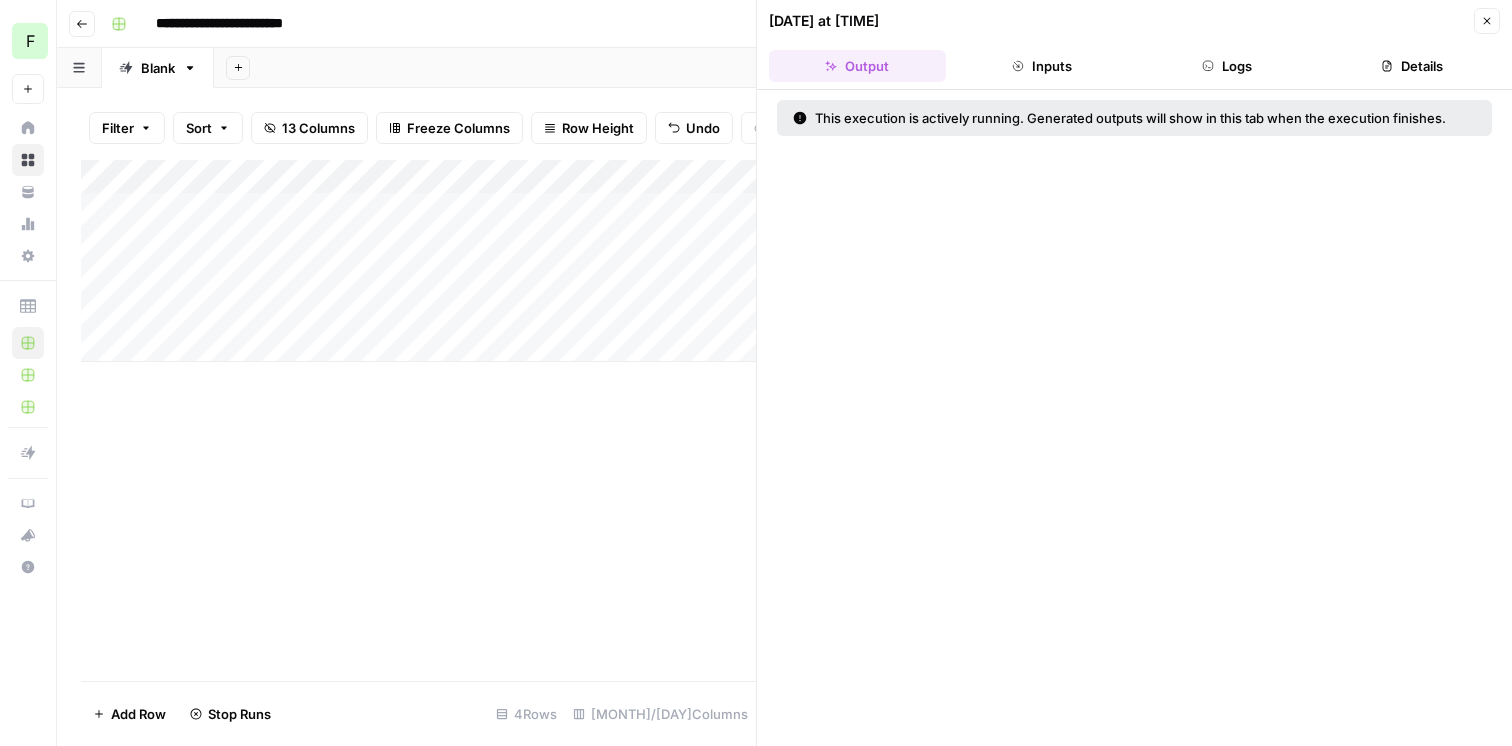 click 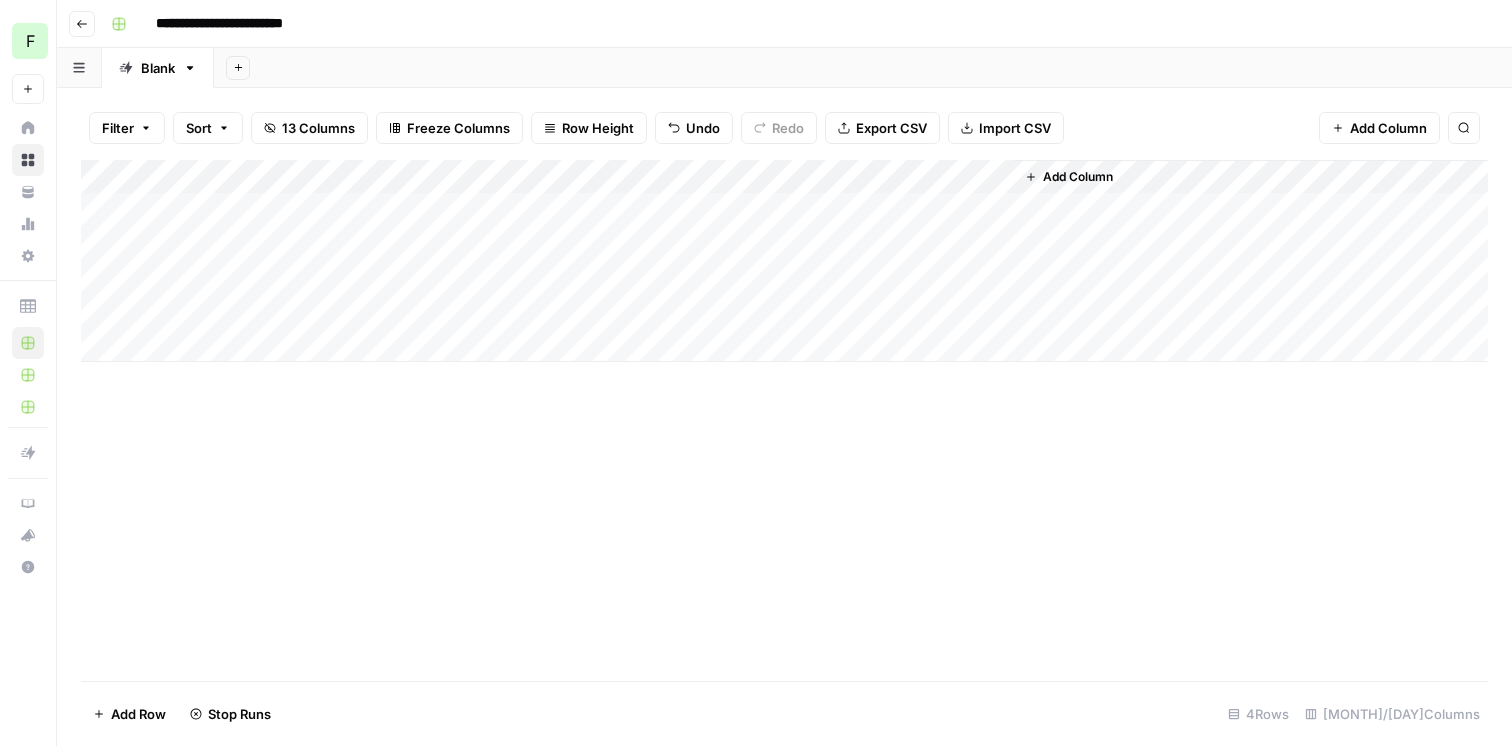 click on "Add Column" at bounding box center (784, 261) 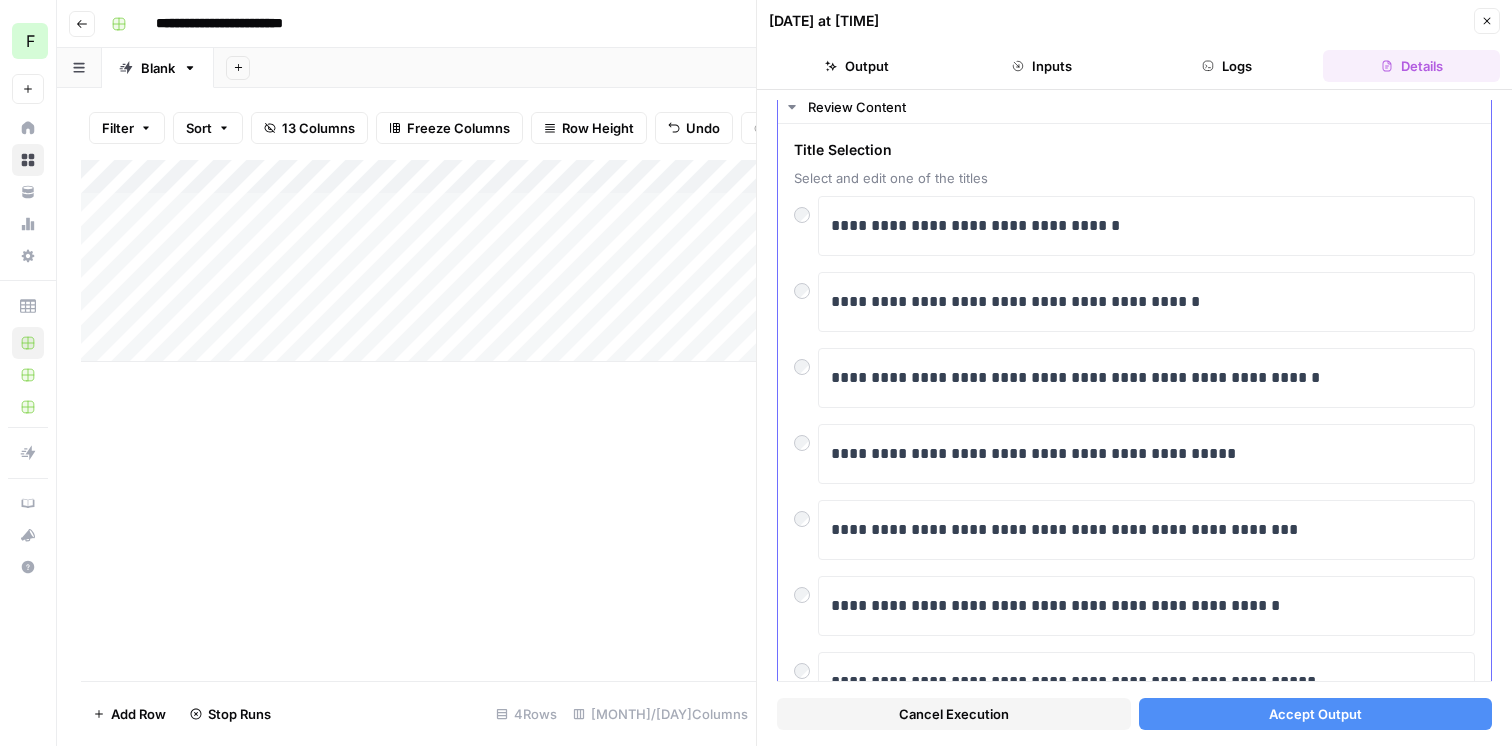 scroll, scrollTop: 52, scrollLeft: 0, axis: vertical 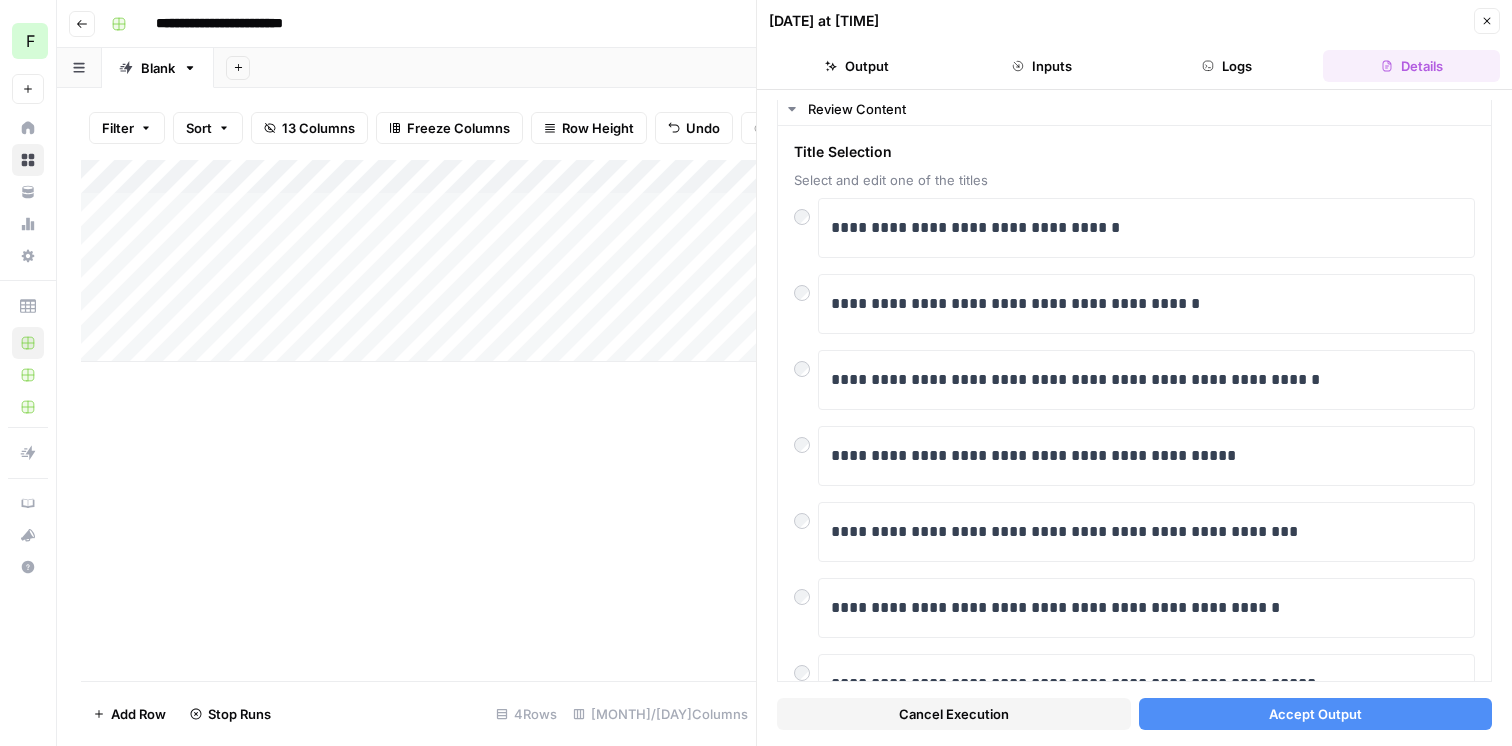 click on "Accept Output" at bounding box center (1315, 714) 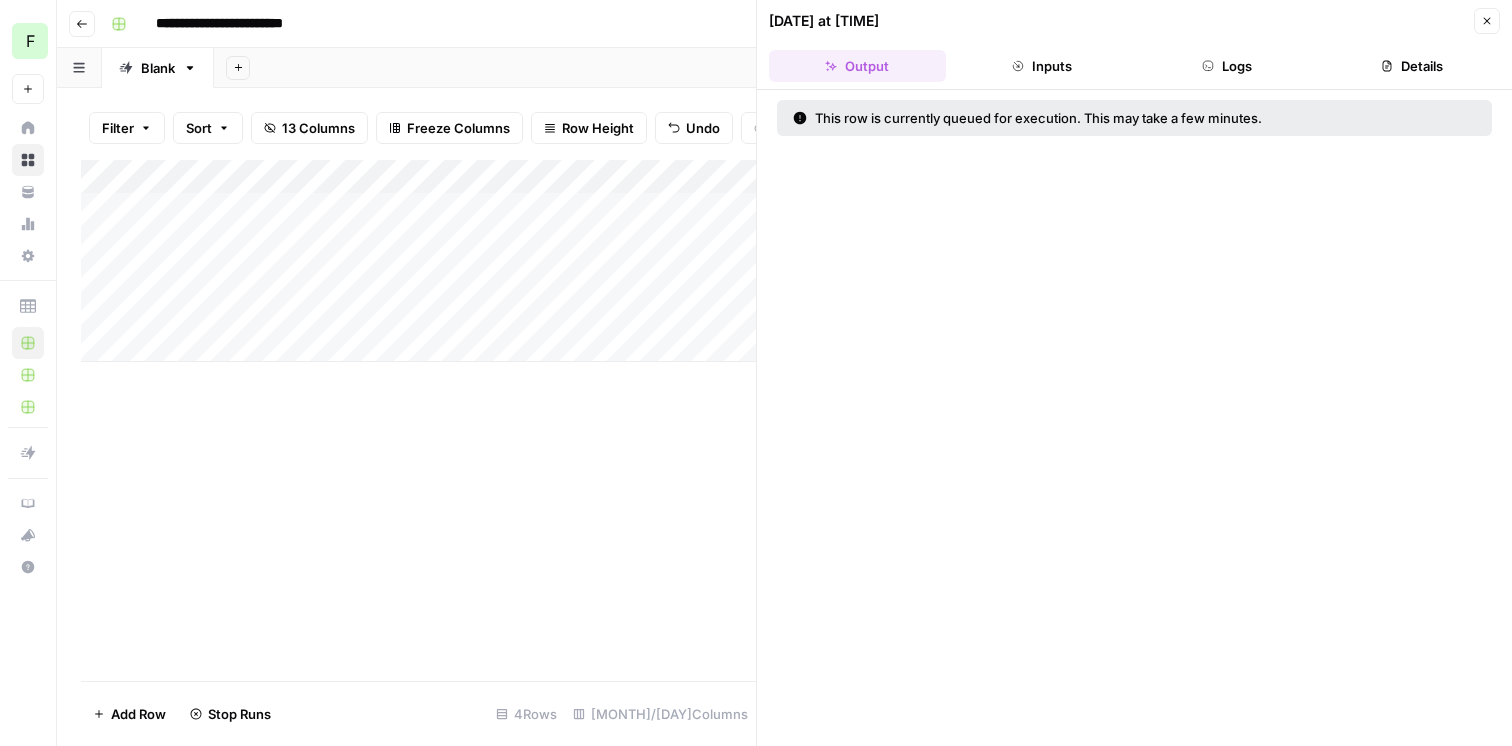 click 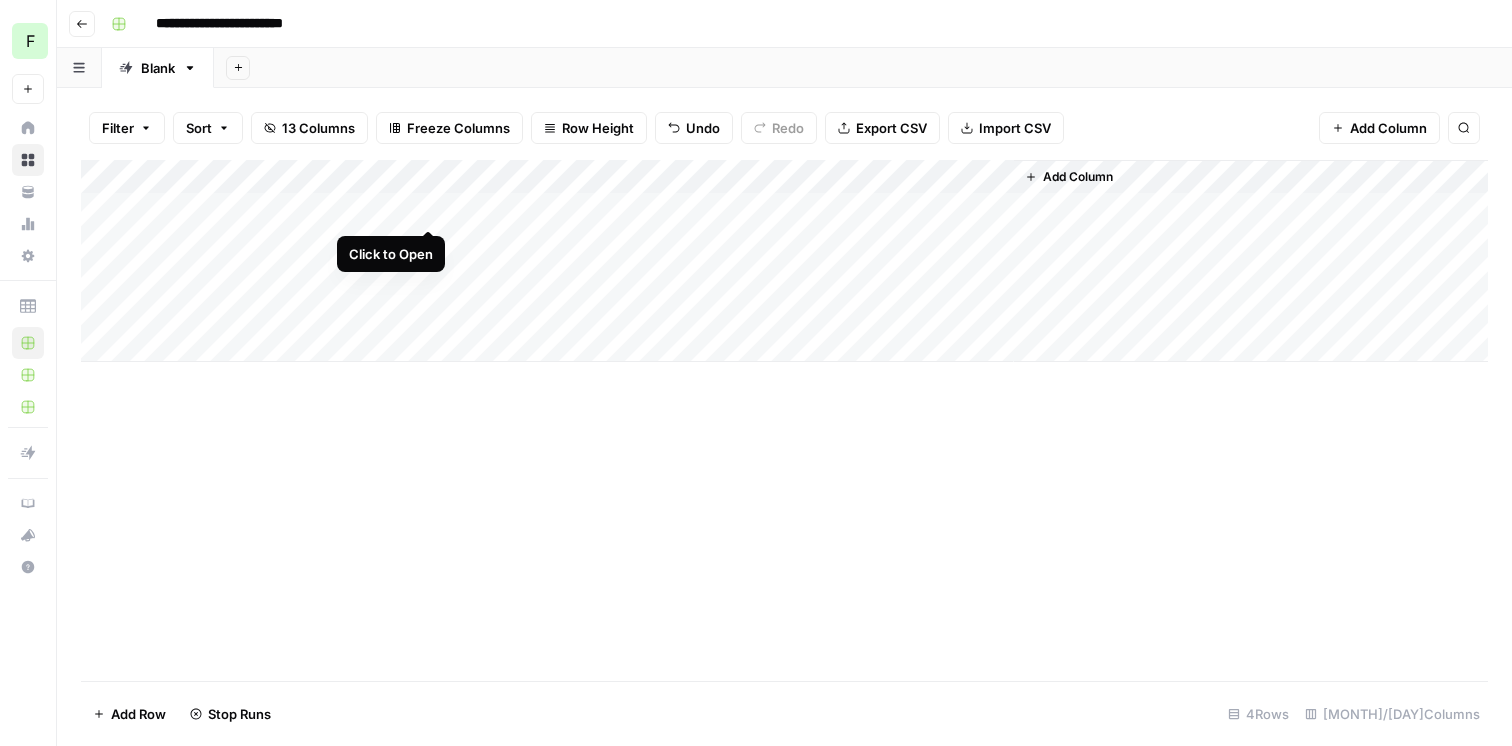 click on "Add Column" at bounding box center [784, 261] 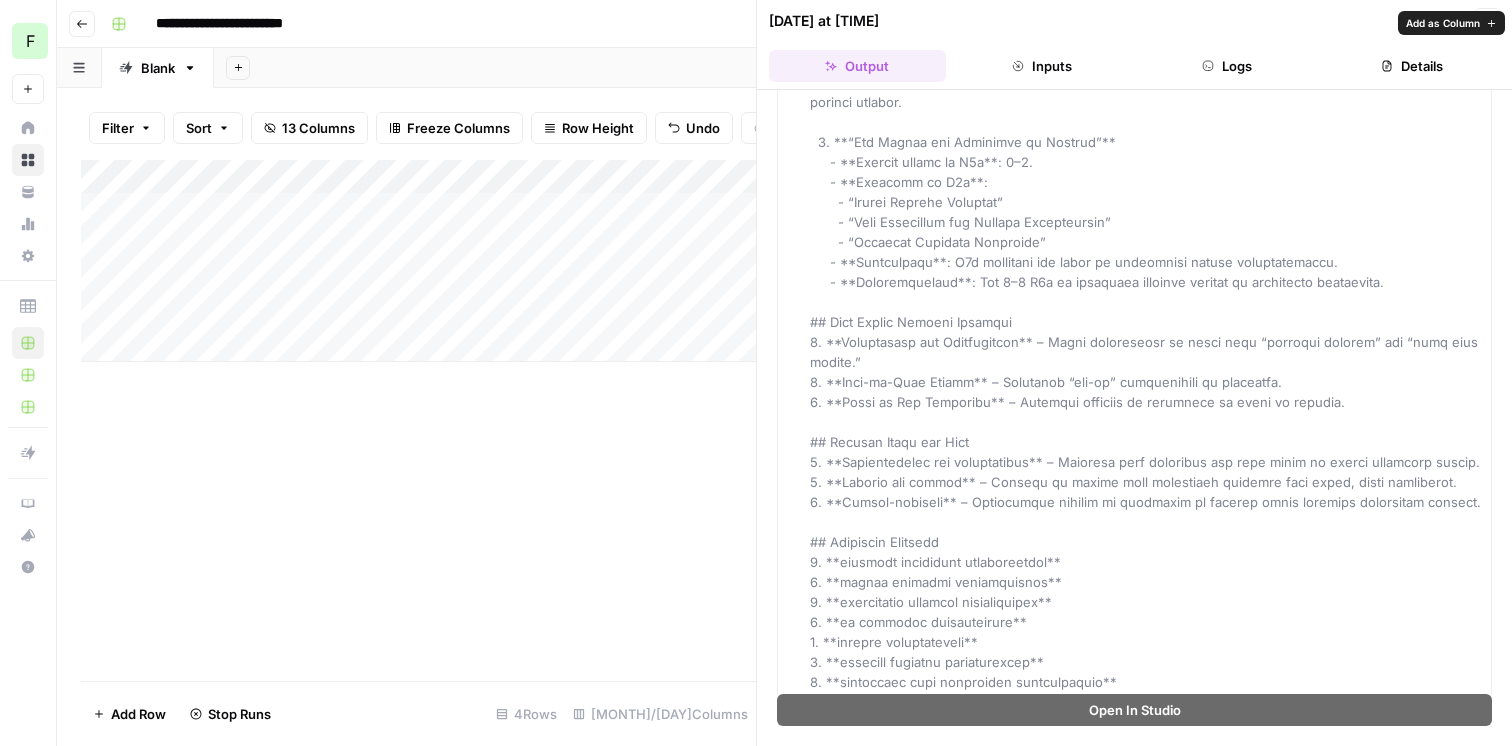 scroll, scrollTop: 2588, scrollLeft: 0, axis: vertical 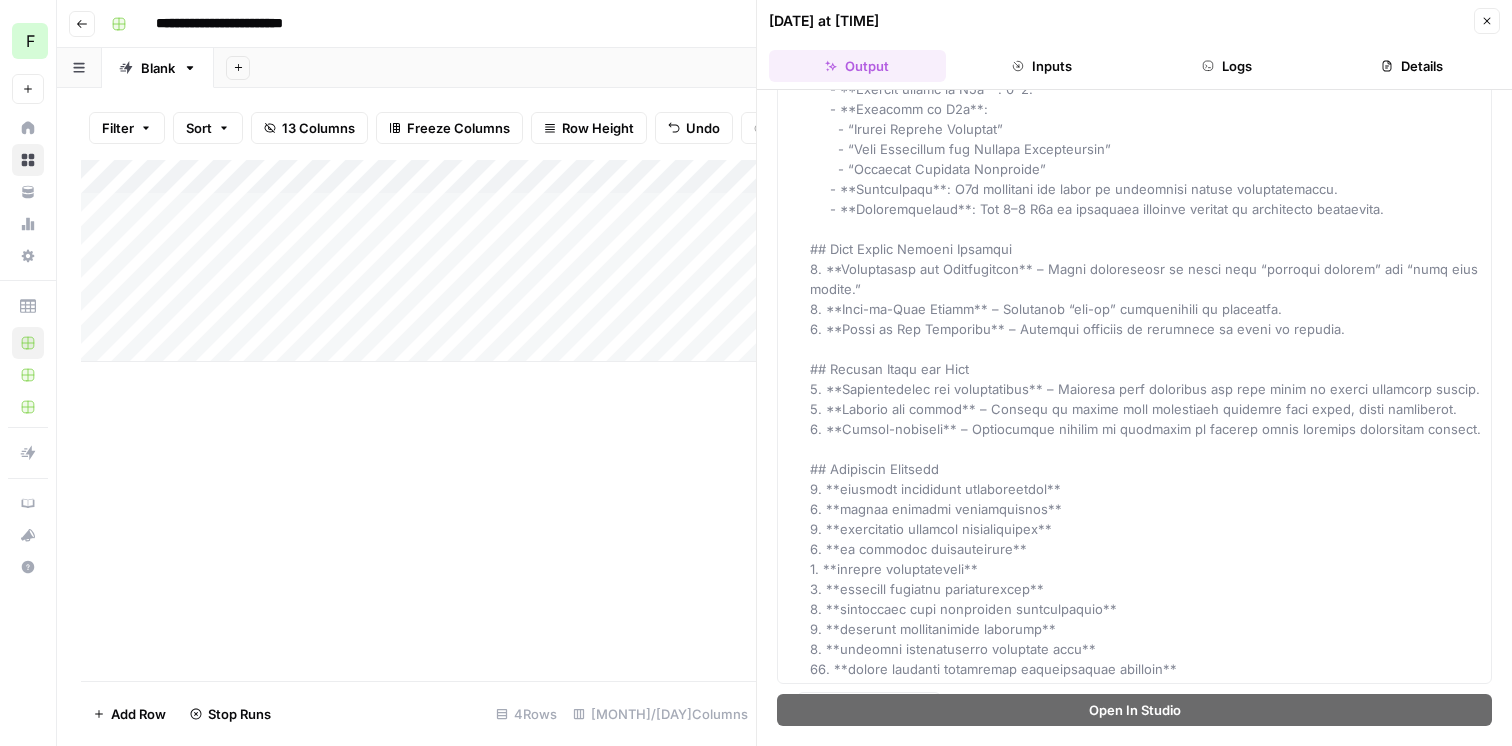 click on "Add Column" at bounding box center [418, 420] 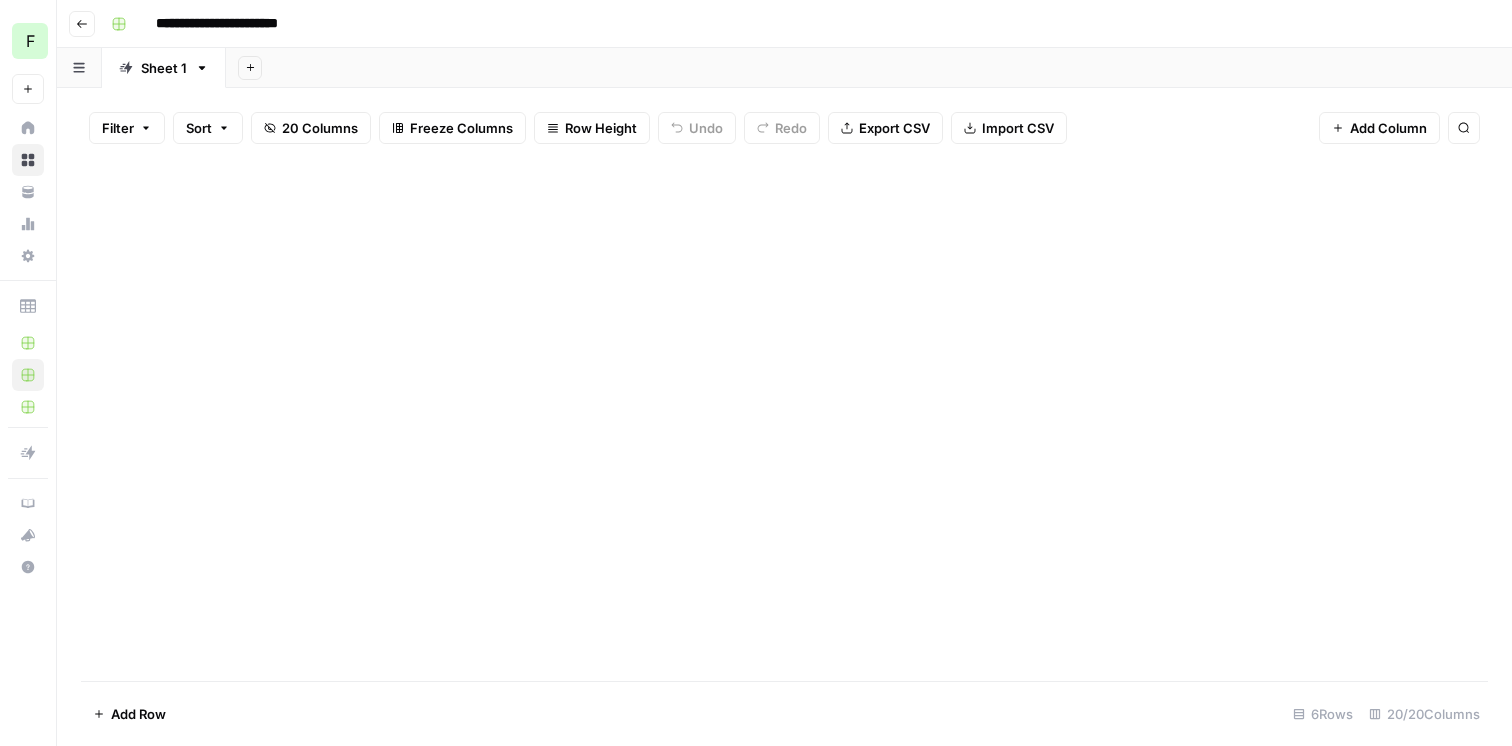 scroll, scrollTop: 0, scrollLeft: 0, axis: both 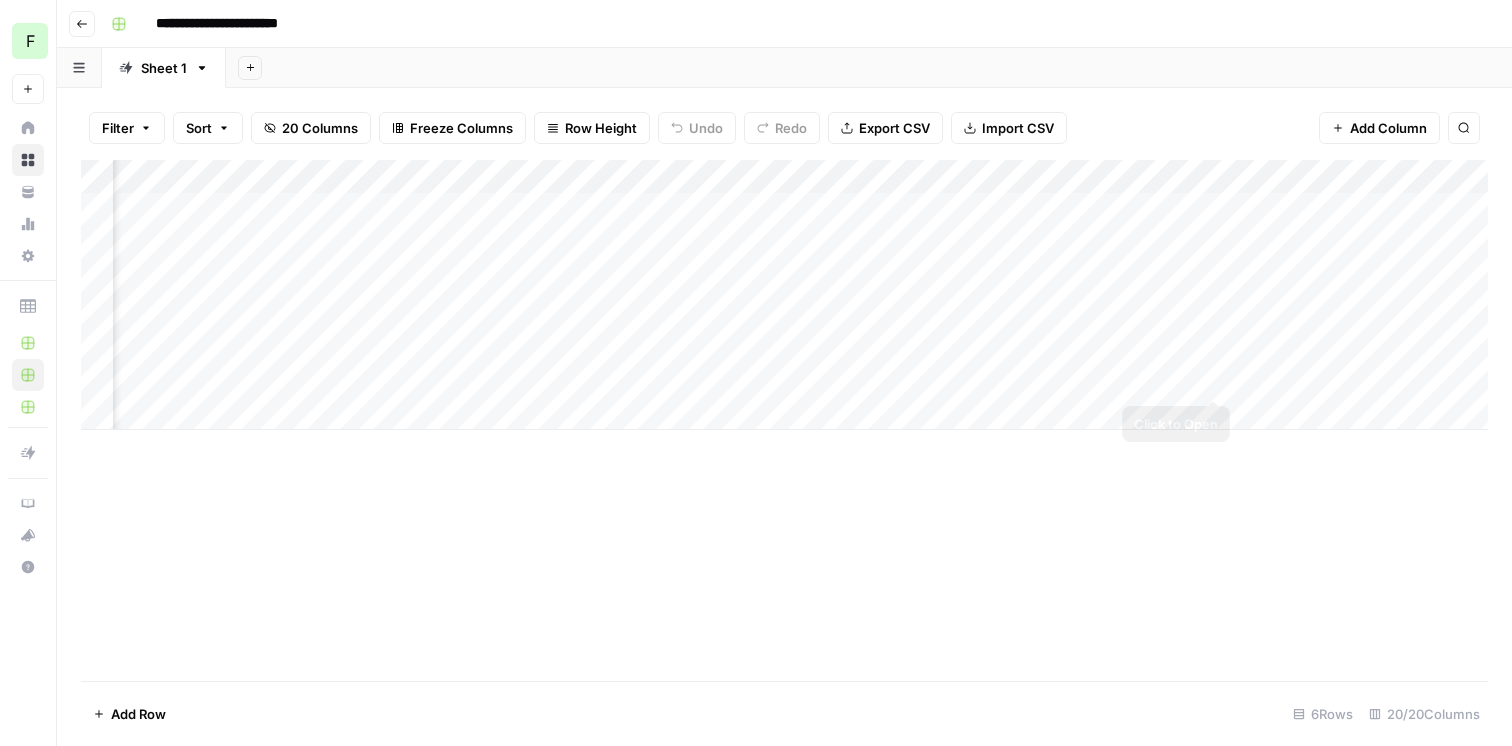 click on "Add Column" at bounding box center [784, 295] 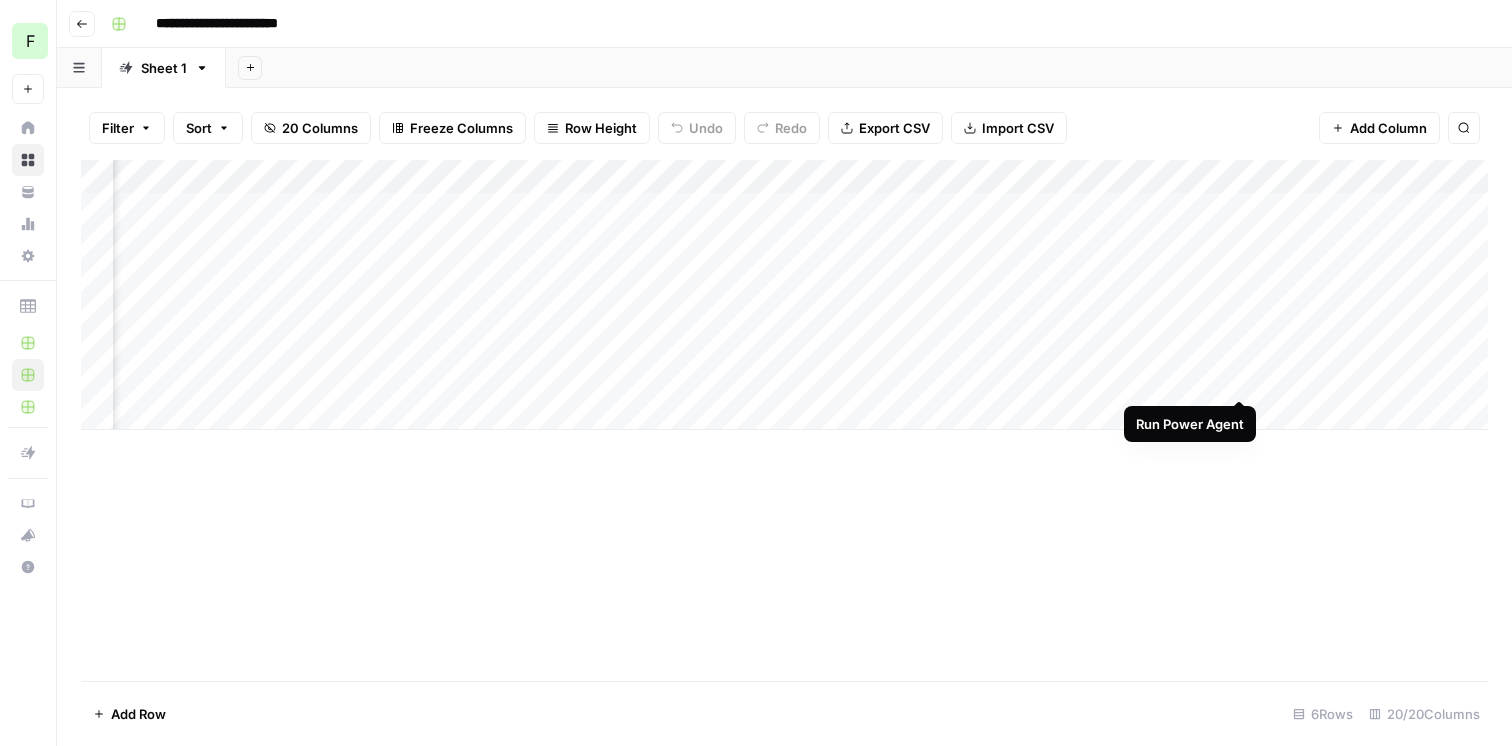 click on "Add Column" at bounding box center [784, 295] 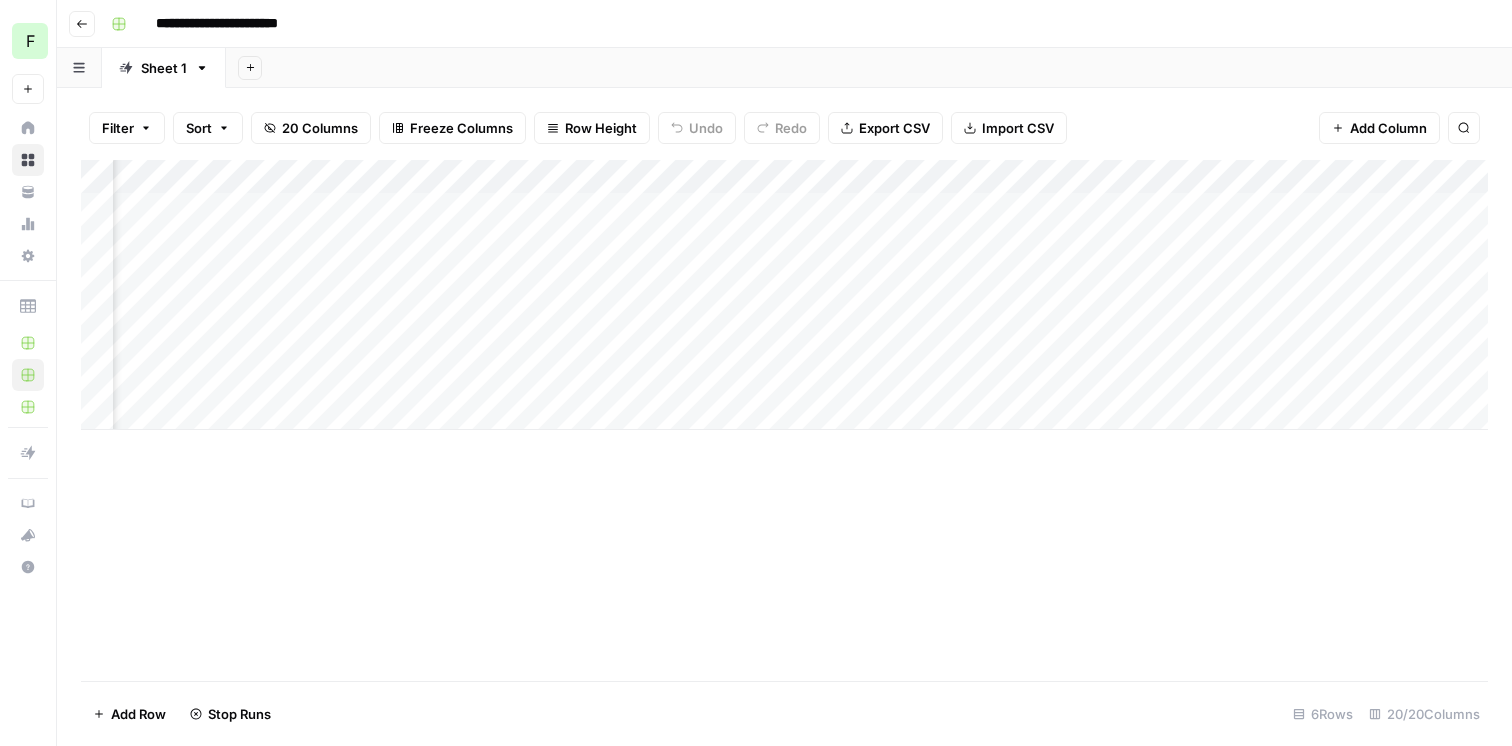 scroll, scrollTop: 0, scrollLeft: 0, axis: both 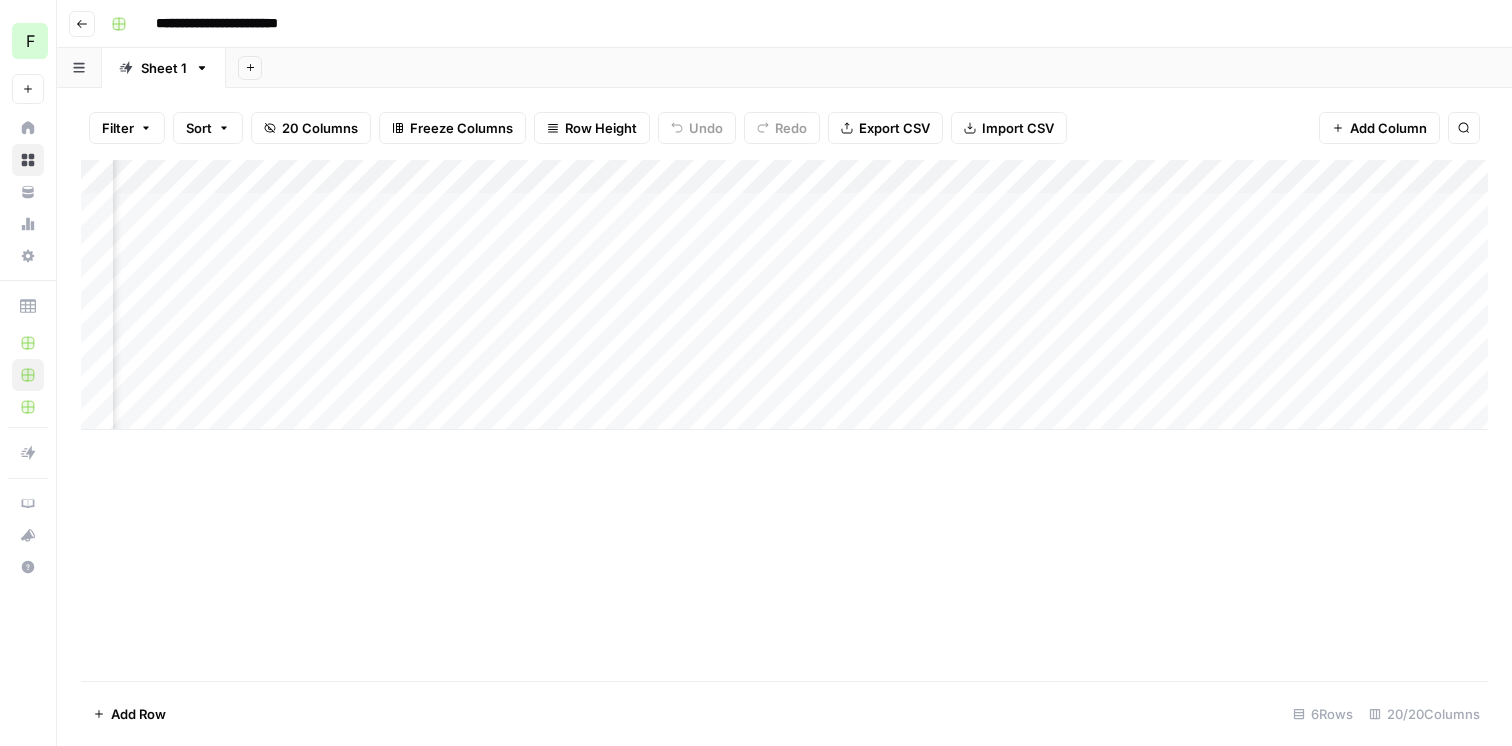 click on "Add Column" at bounding box center [784, 295] 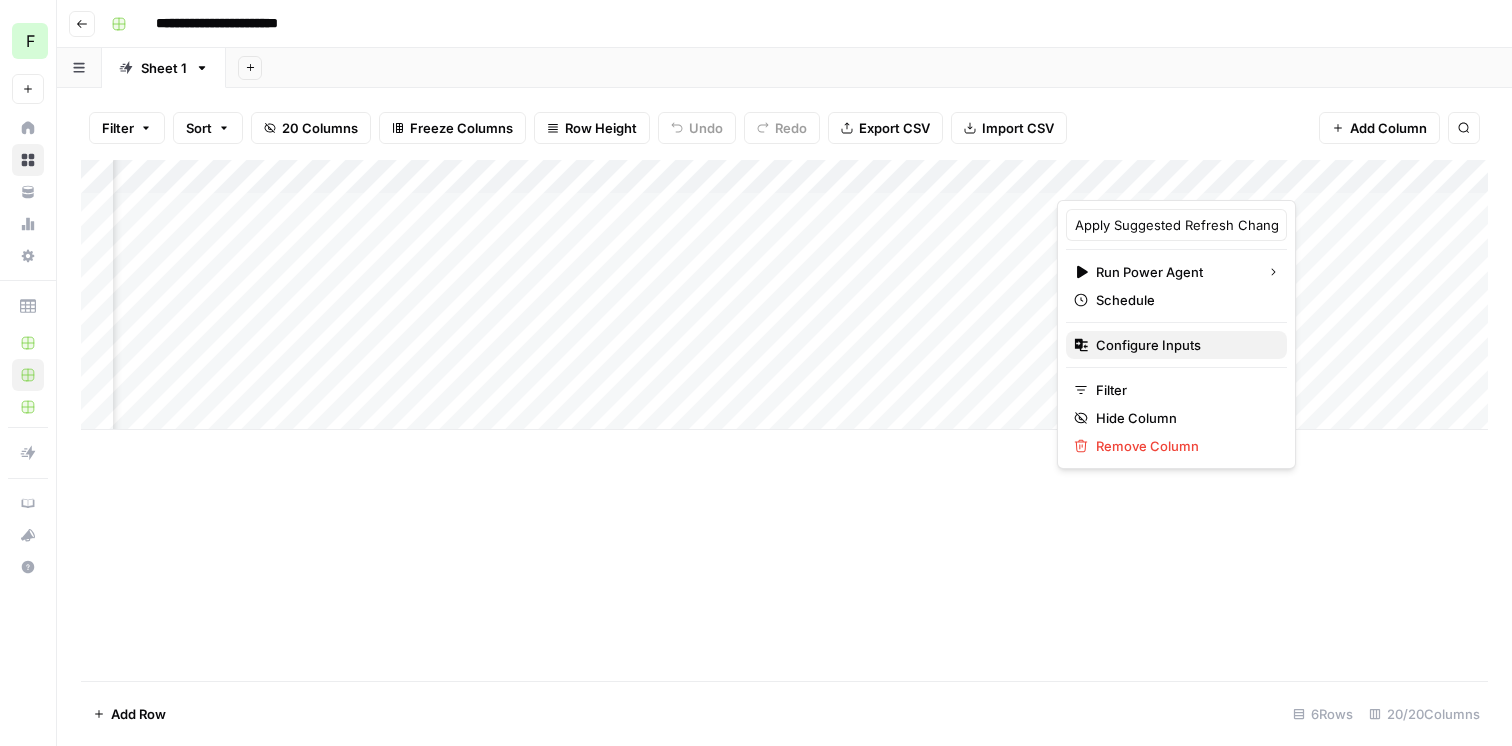 click on "Configure Inputs" at bounding box center [1183, 345] 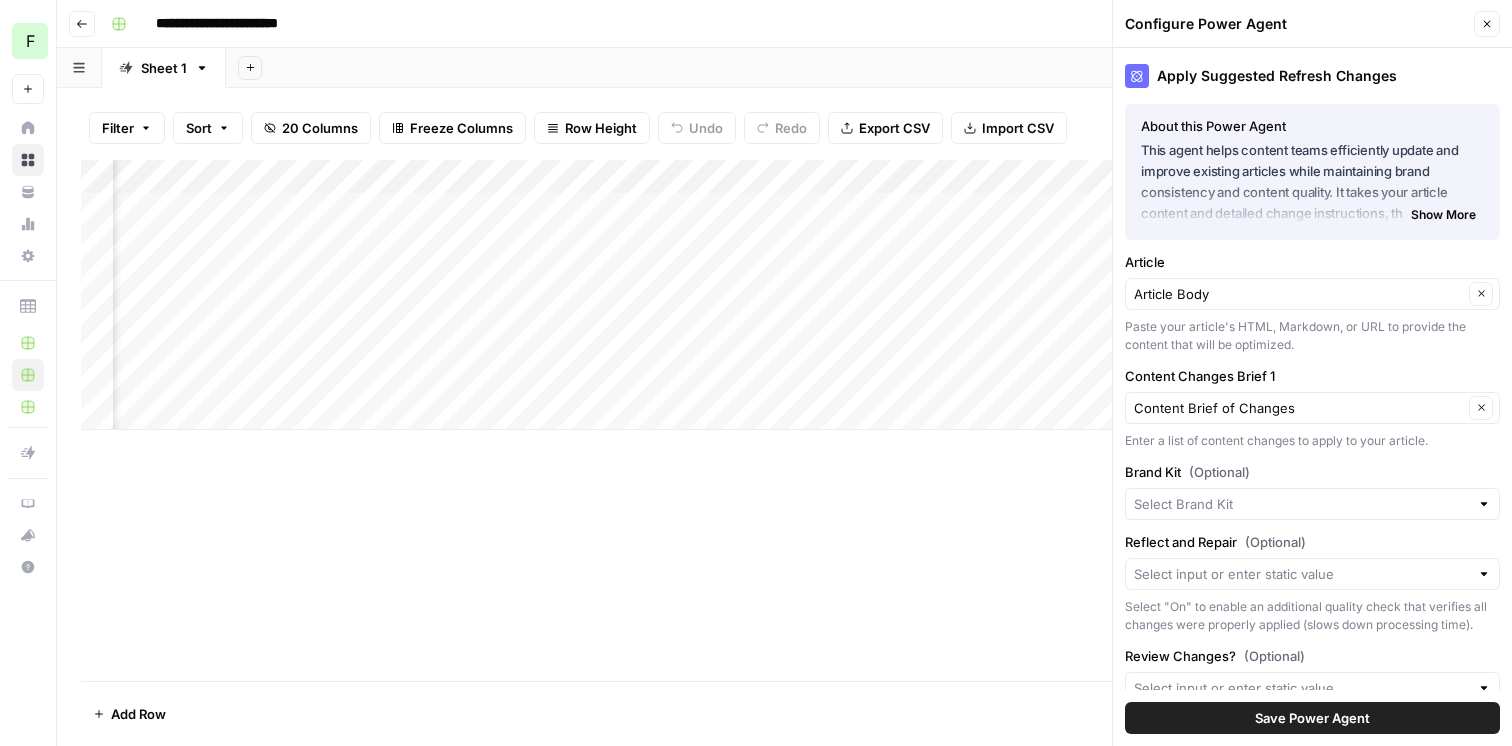 type on "ShareWillow" 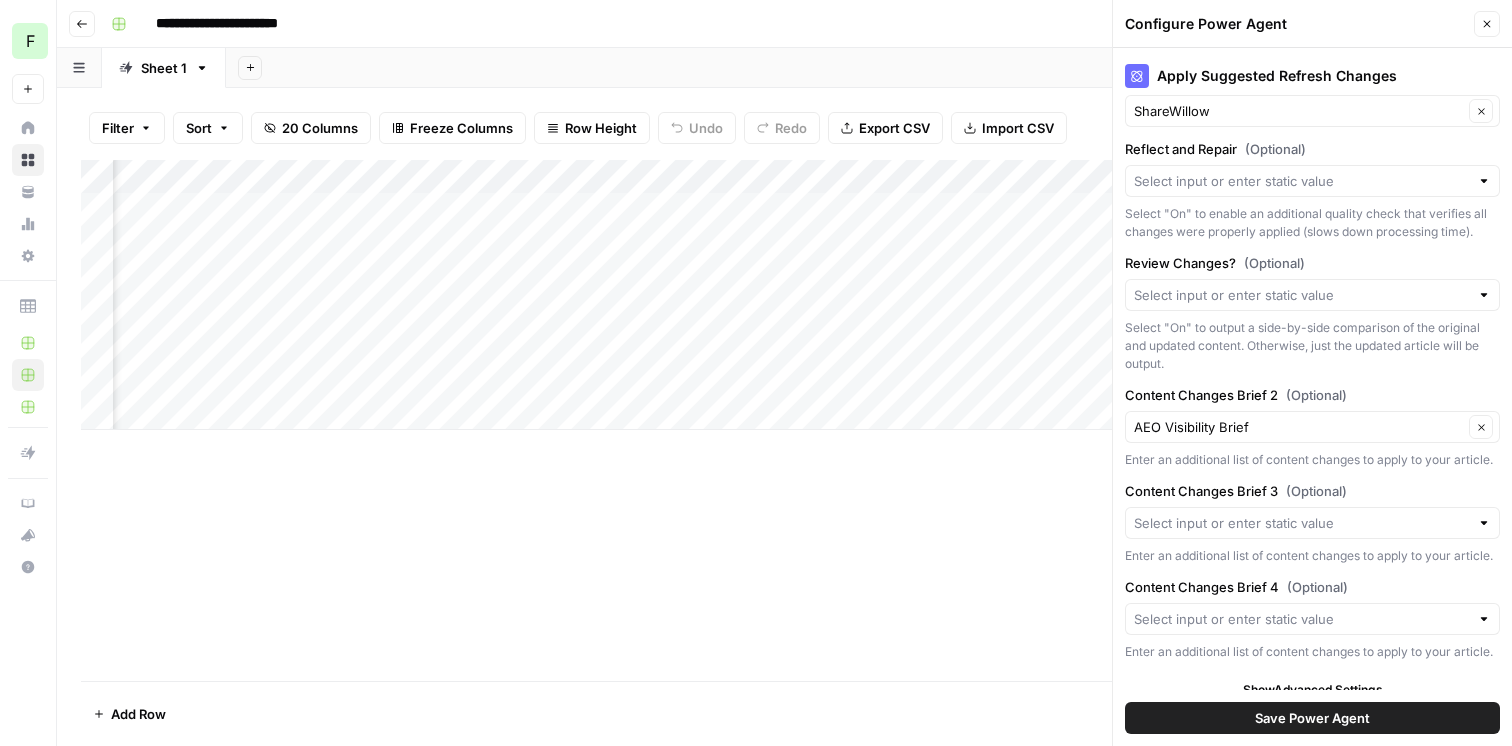 scroll, scrollTop: 415, scrollLeft: 0, axis: vertical 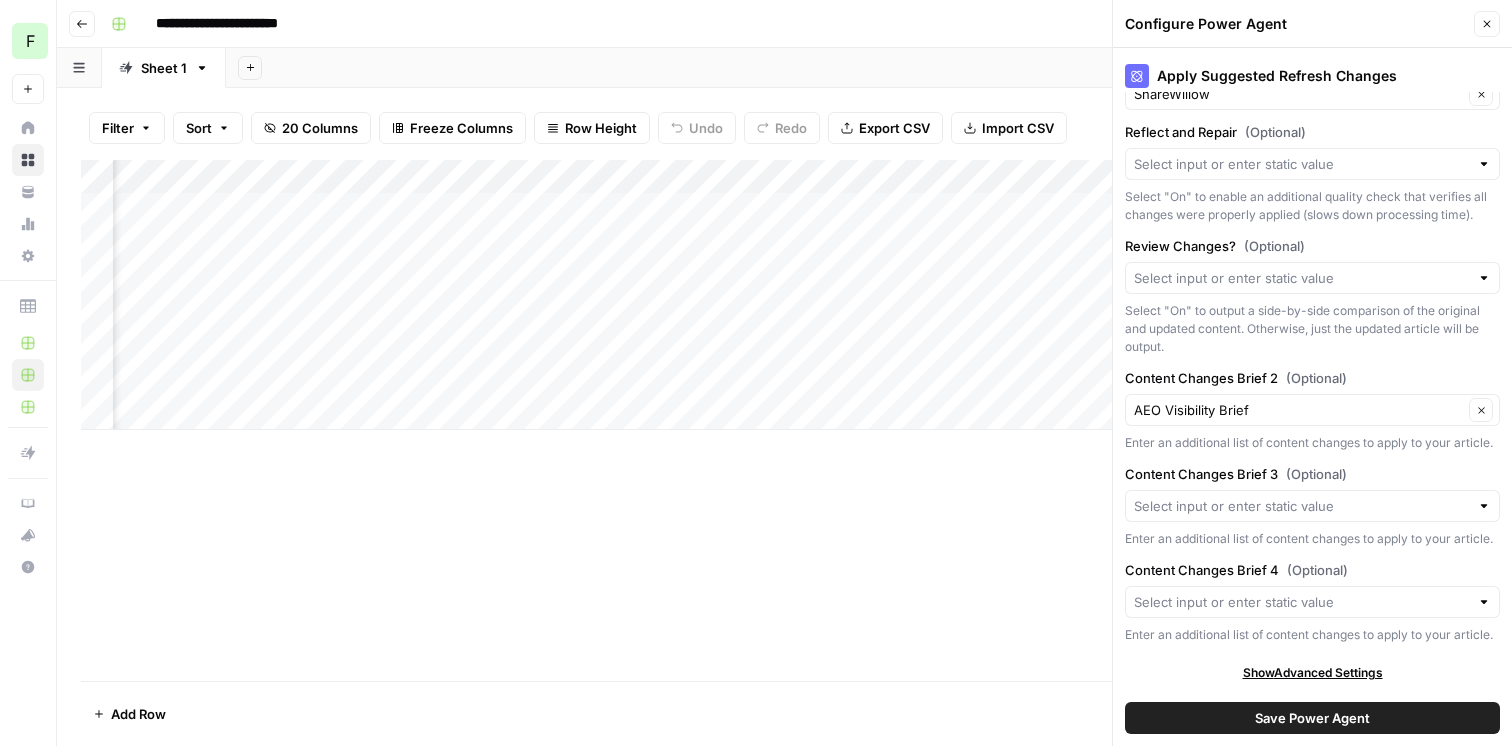click on "Add Column" at bounding box center [784, 420] 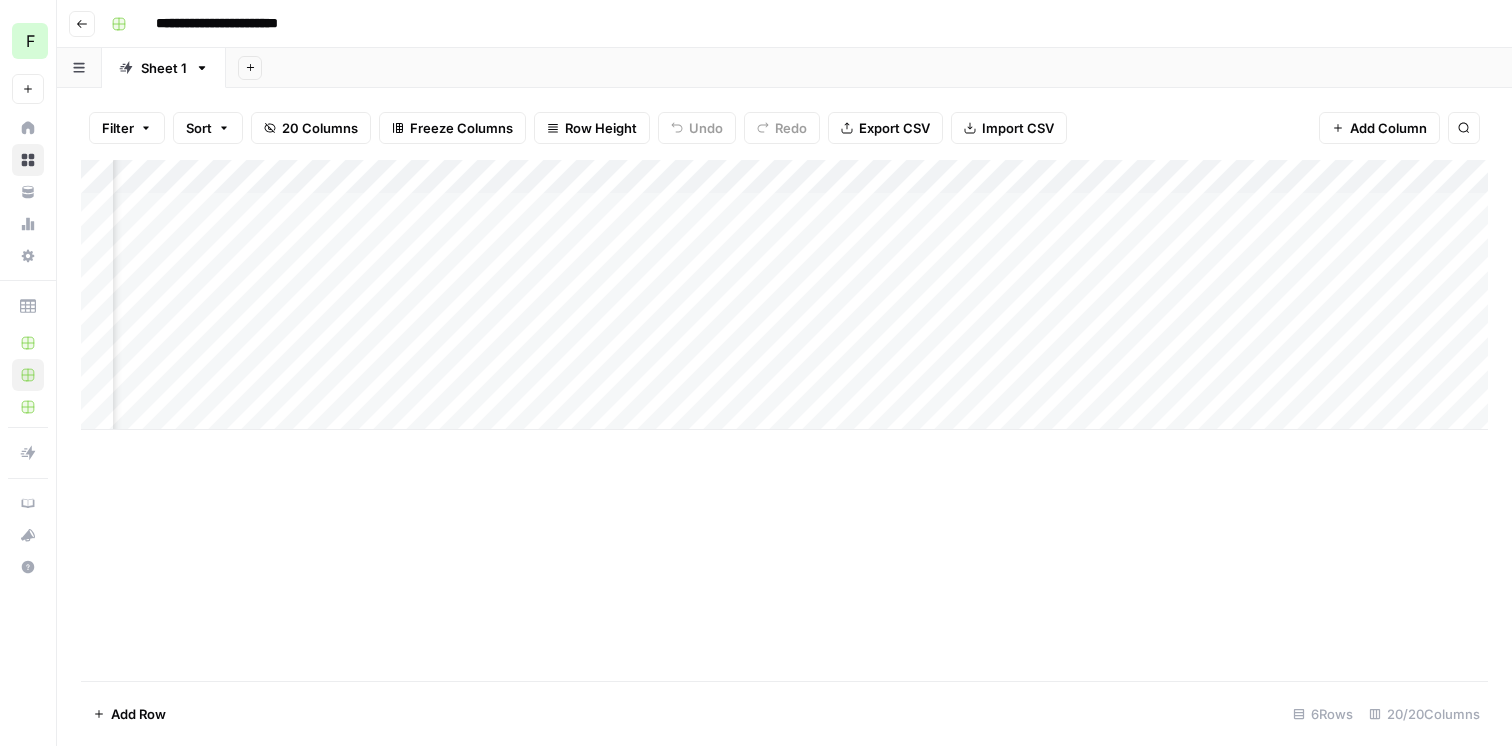 scroll, scrollTop: 0, scrollLeft: 762, axis: horizontal 